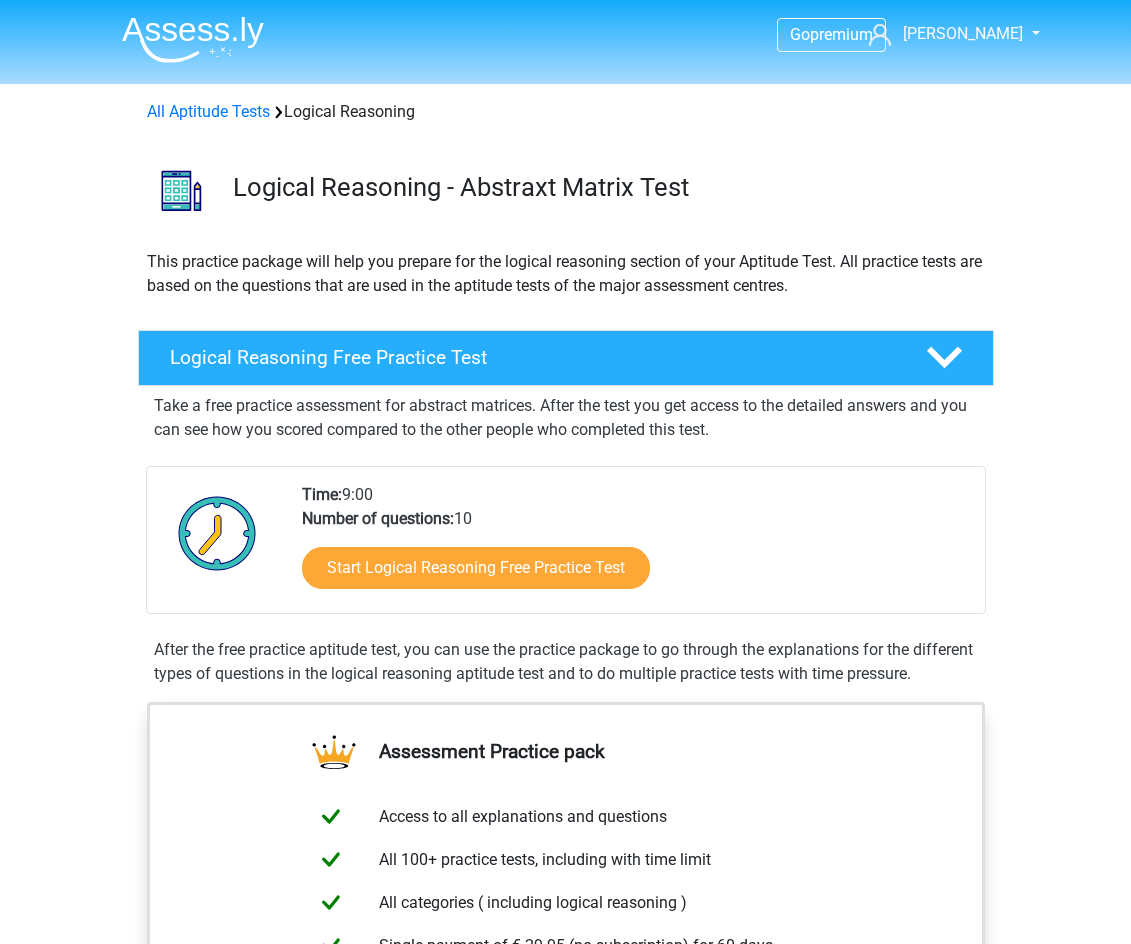scroll, scrollTop: 0, scrollLeft: 0, axis: both 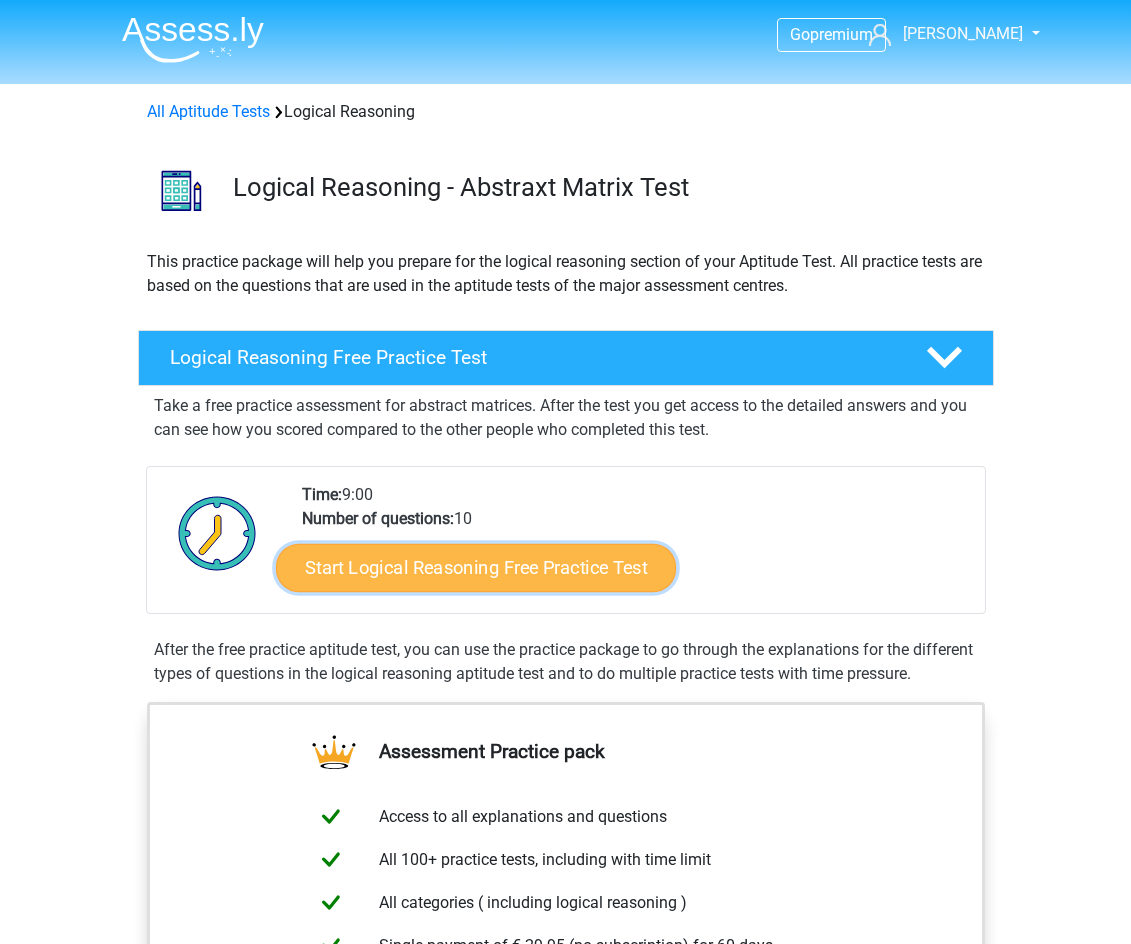 click on "Start Logical Reasoning
Free Practice Test" at bounding box center (476, 567) 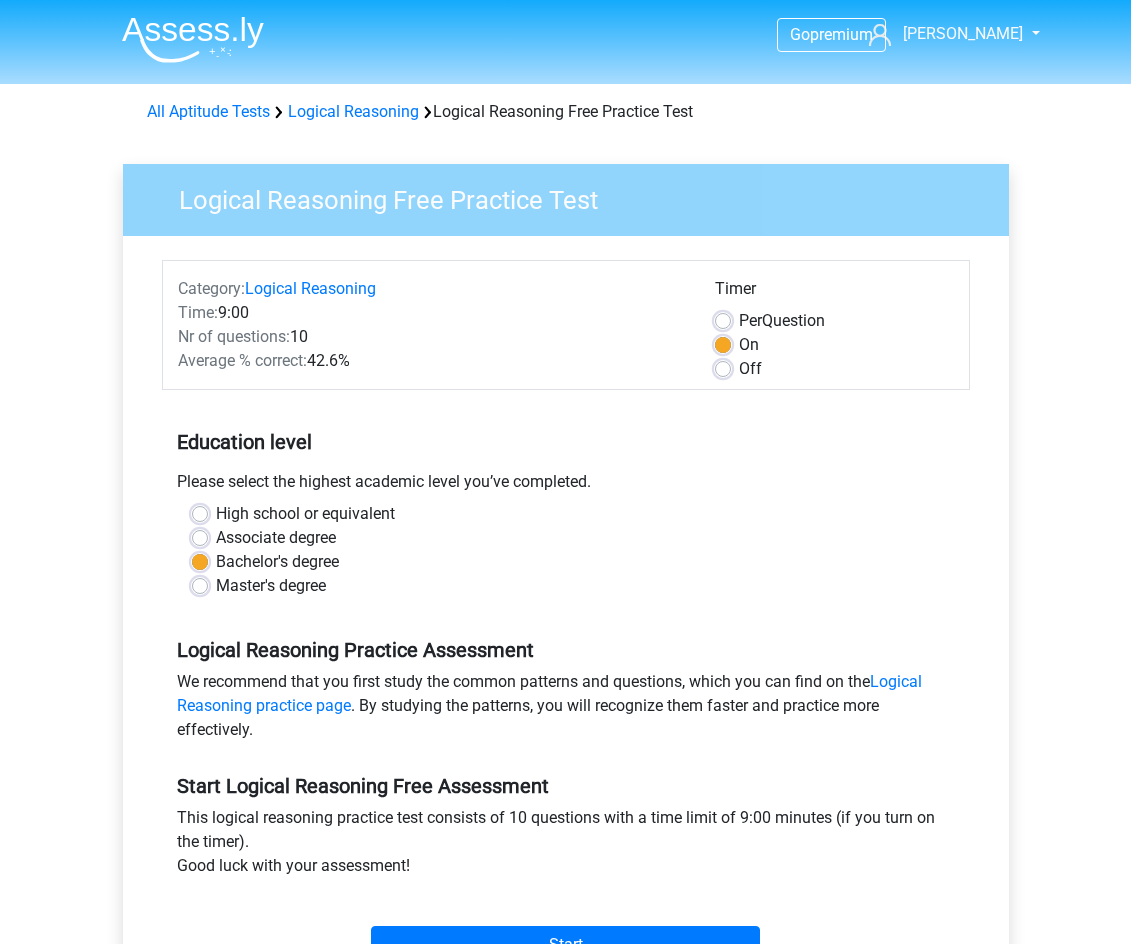 scroll, scrollTop: 0, scrollLeft: 0, axis: both 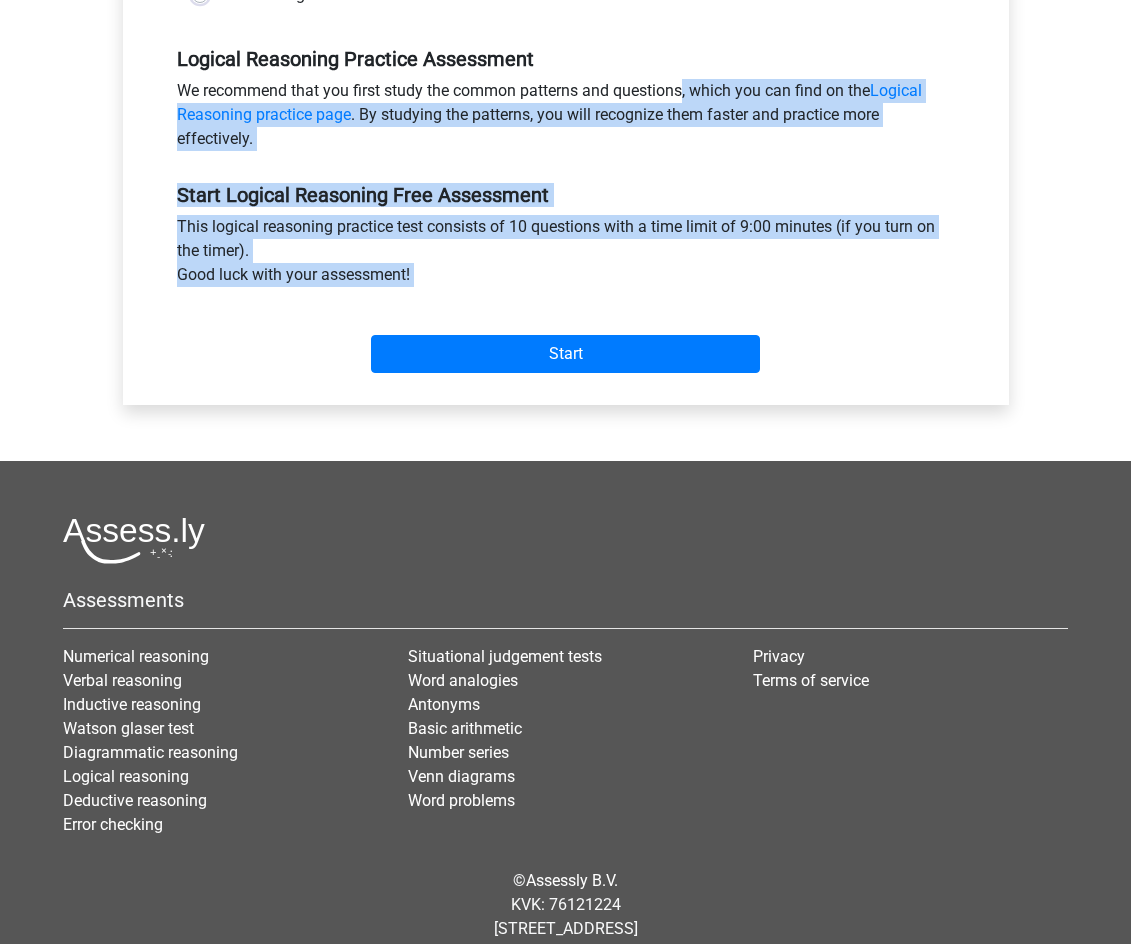 drag, startPoint x: 574, startPoint y: 671, endPoint x: 702, endPoint y: 411, distance: 289.79993 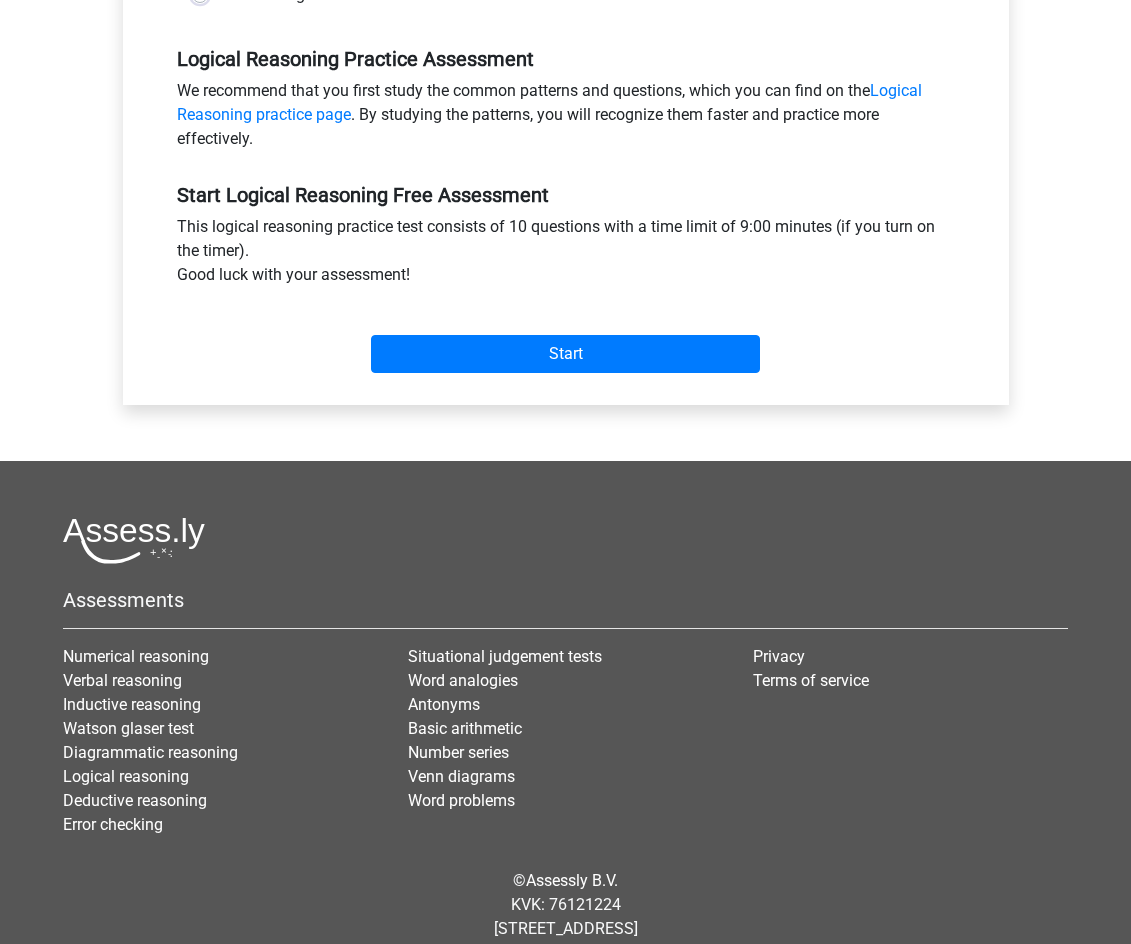 drag, startPoint x: 625, startPoint y: 268, endPoint x: 620, endPoint y: 10, distance: 258.04843 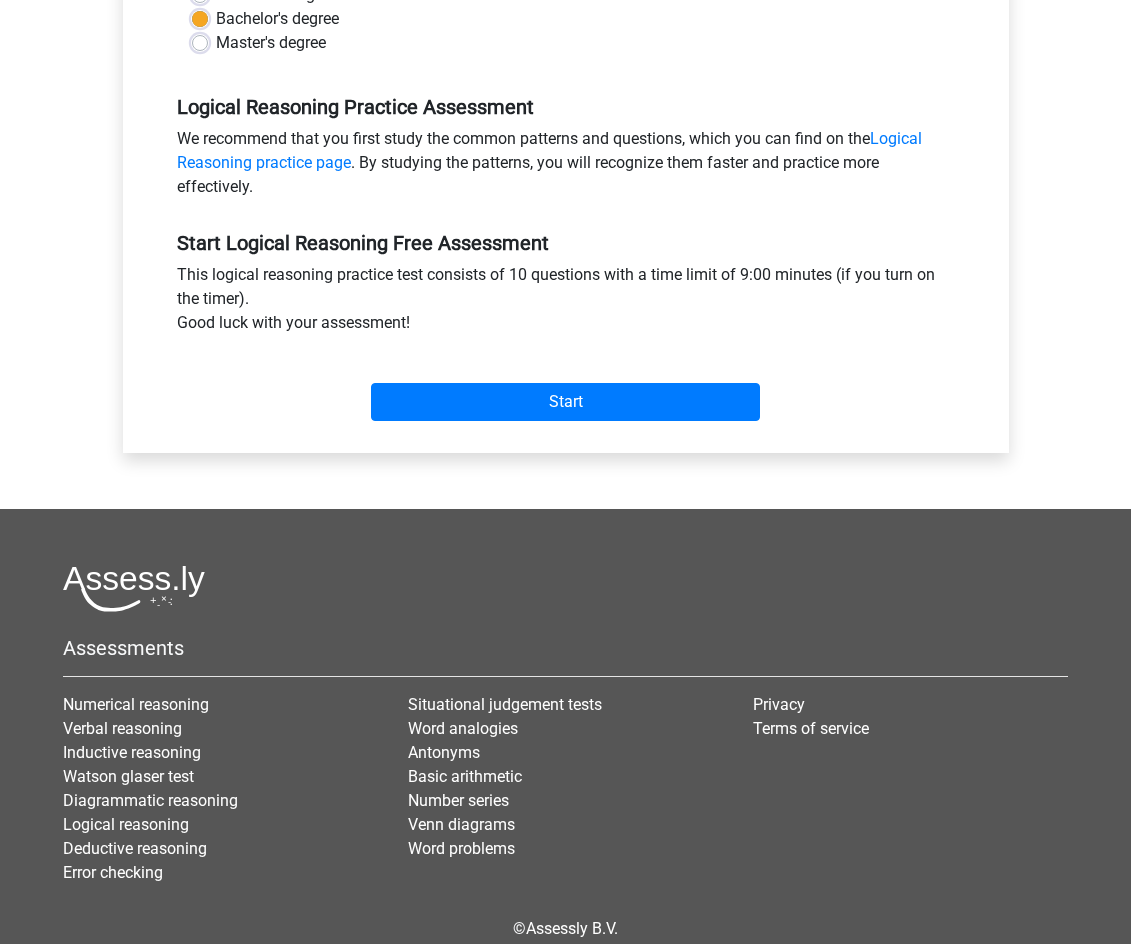 click on "We recommend that you first study the common patterns and questions, which you can find on the
Logical Reasoning
practice page .
By studying the patterns, you will recognize them faster and practice more effectively." at bounding box center [566, 167] 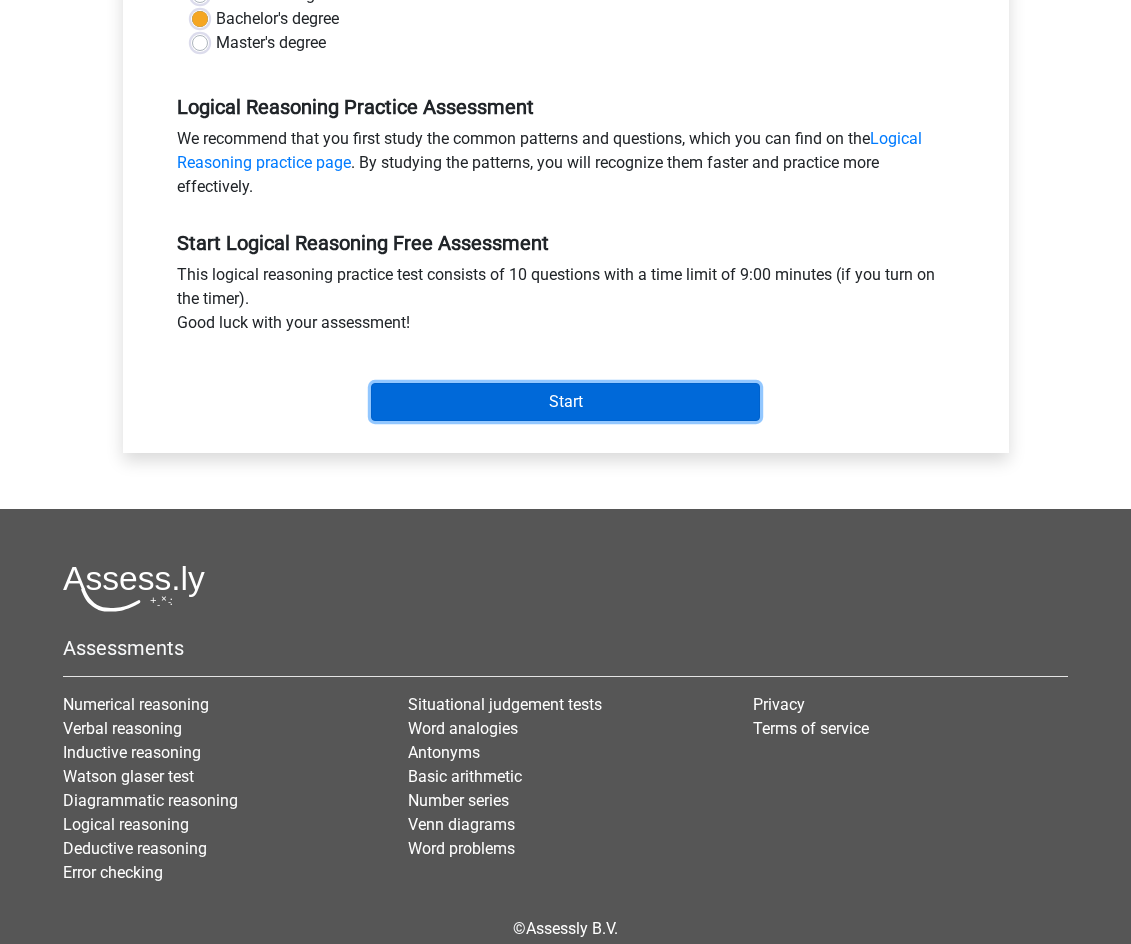 click on "Start" at bounding box center (565, 402) 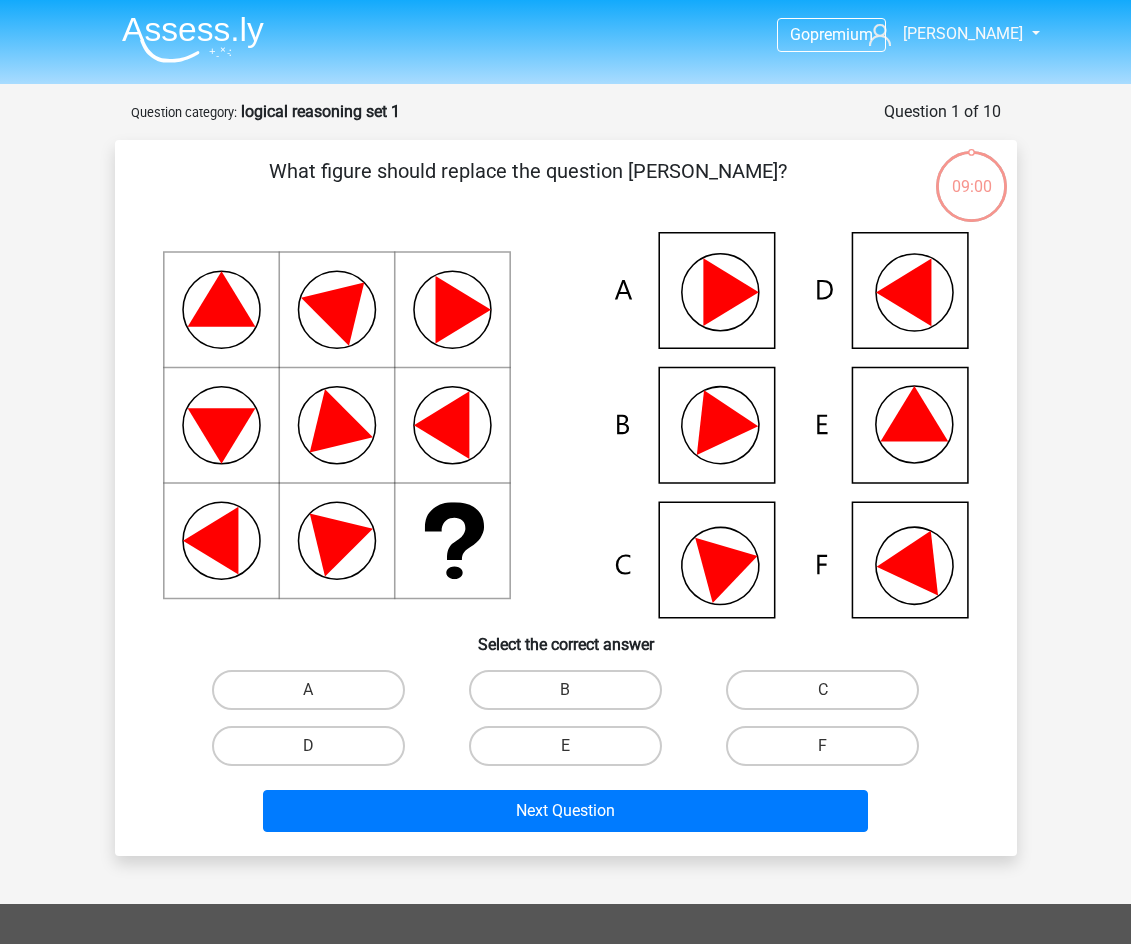 scroll, scrollTop: 0, scrollLeft: 0, axis: both 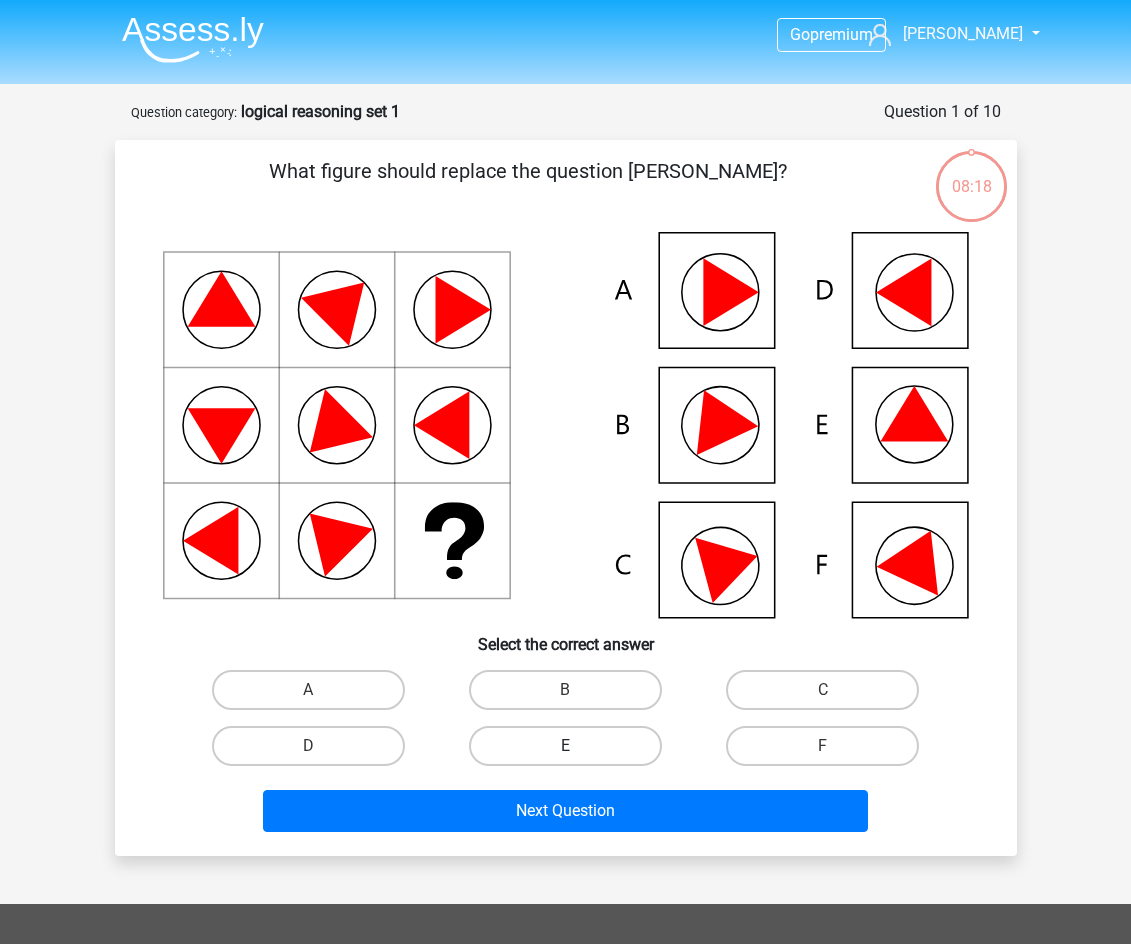 click on "E" at bounding box center (565, 746) 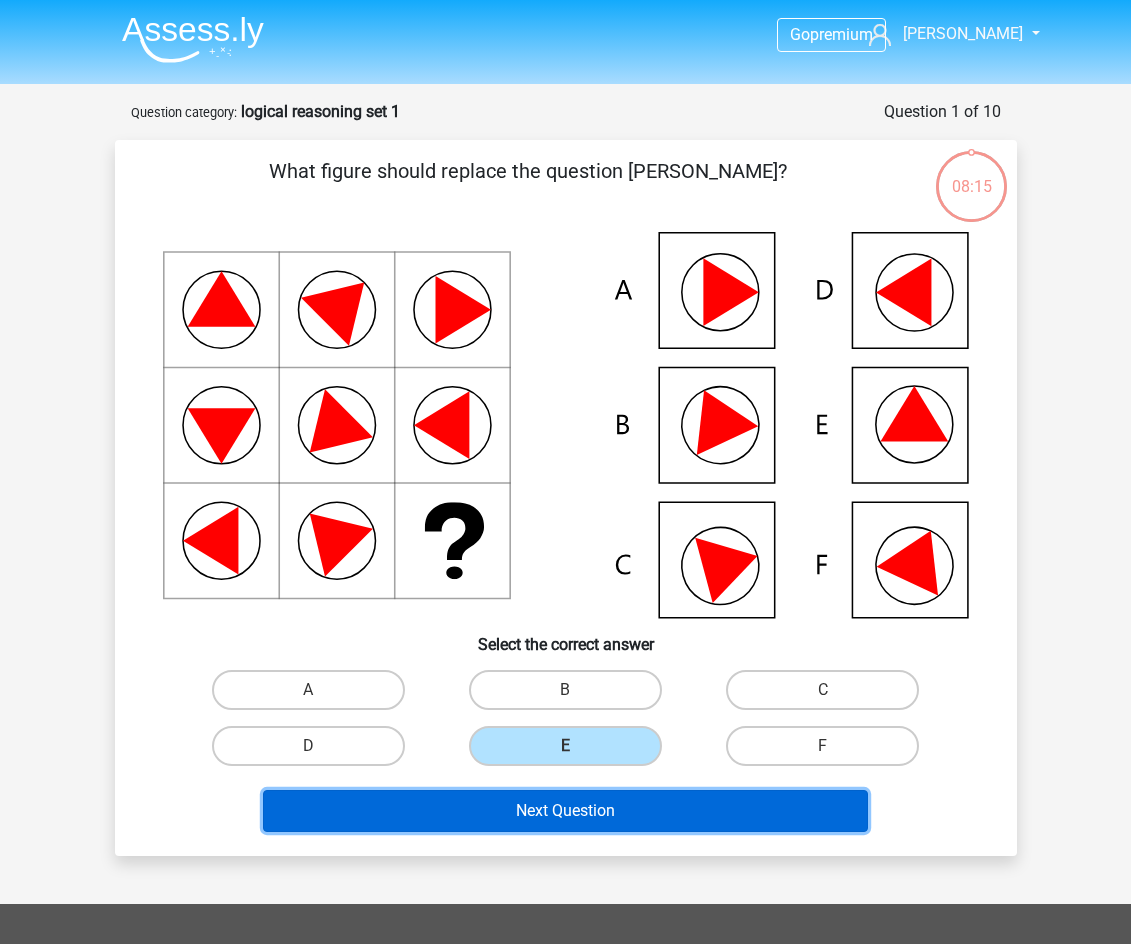 click on "Next Question" at bounding box center [565, 811] 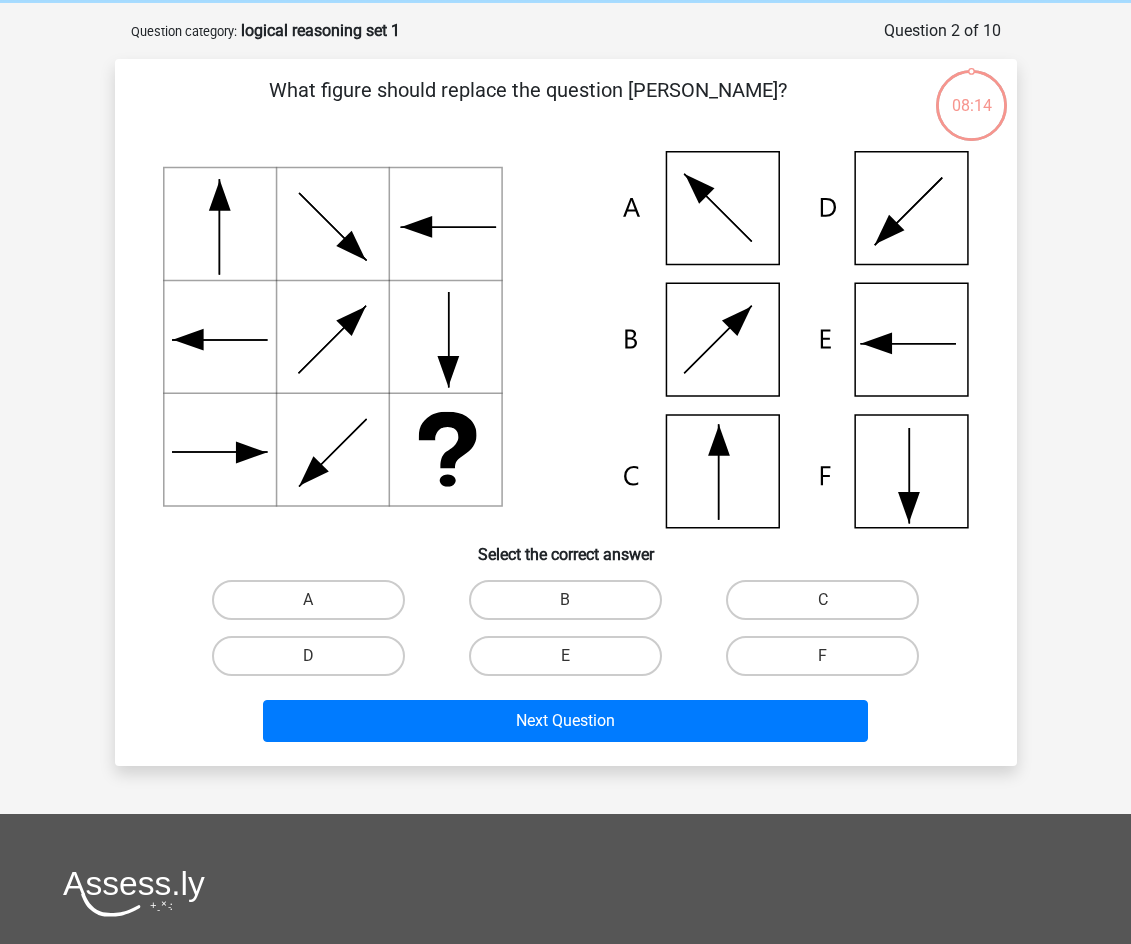 scroll, scrollTop: 100, scrollLeft: 0, axis: vertical 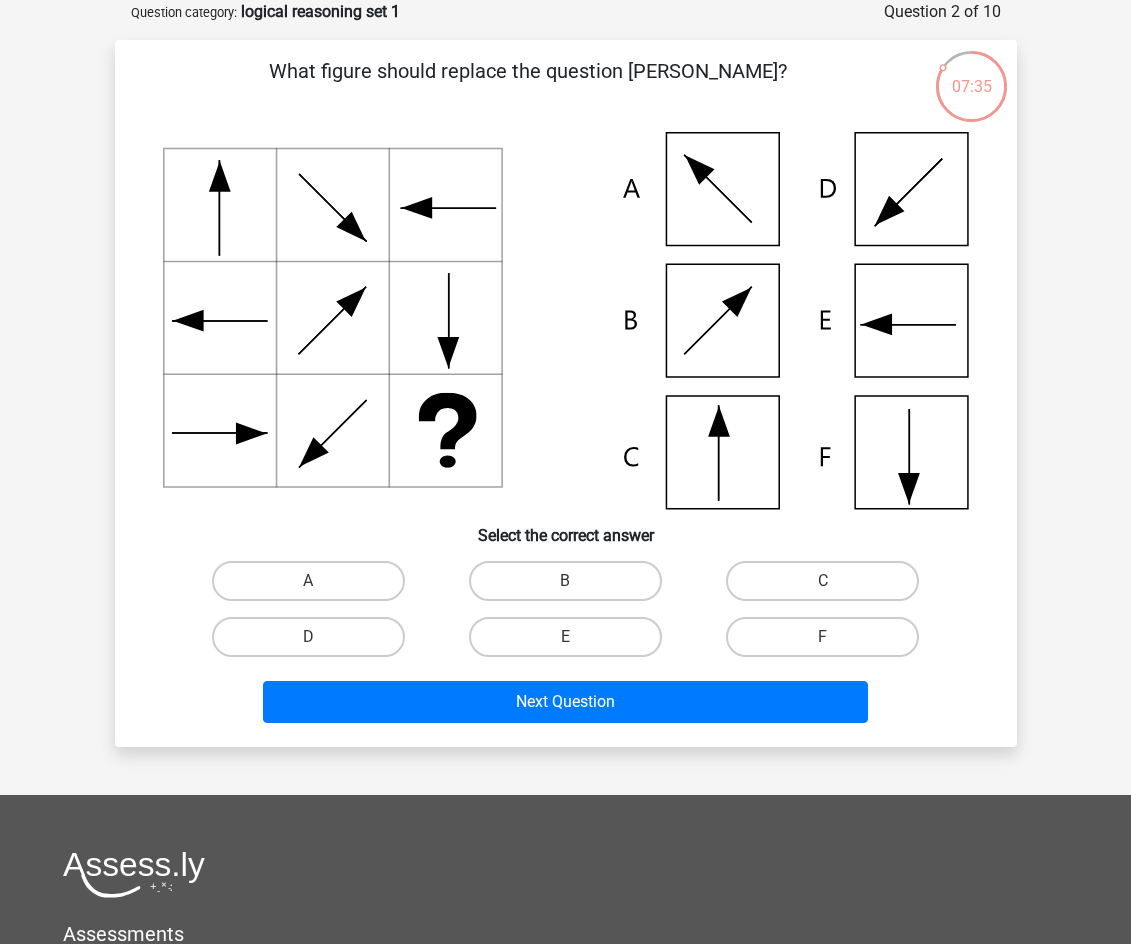 click 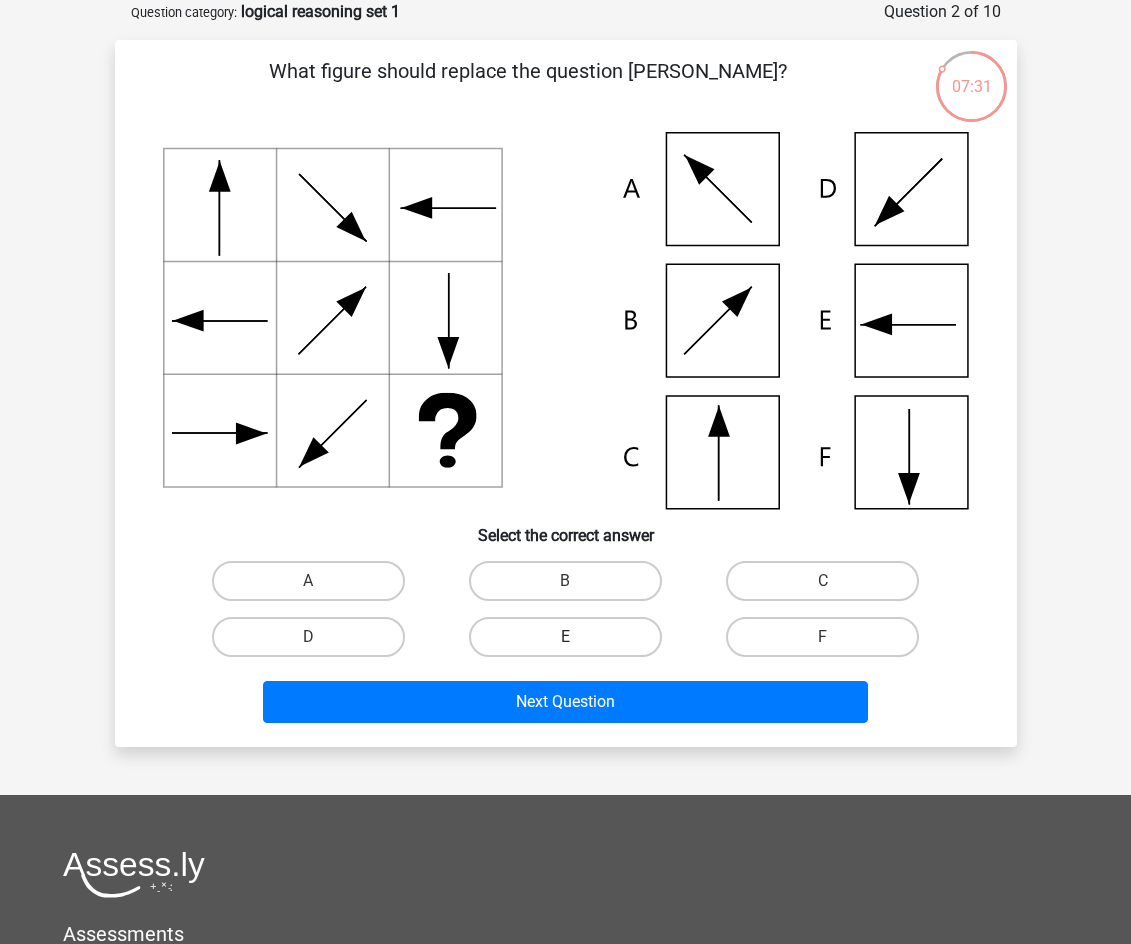 click on "E" at bounding box center (565, 637) 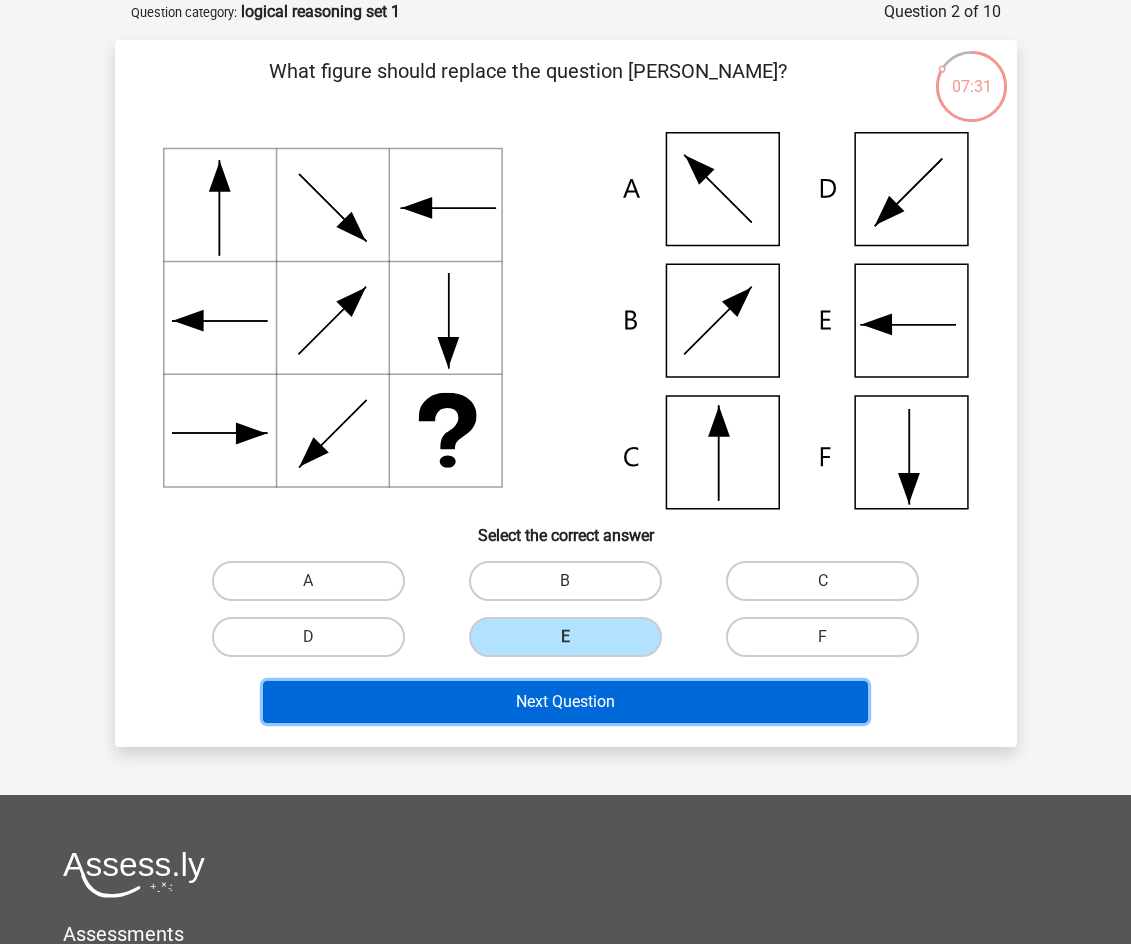 click on "Next Question" at bounding box center [565, 702] 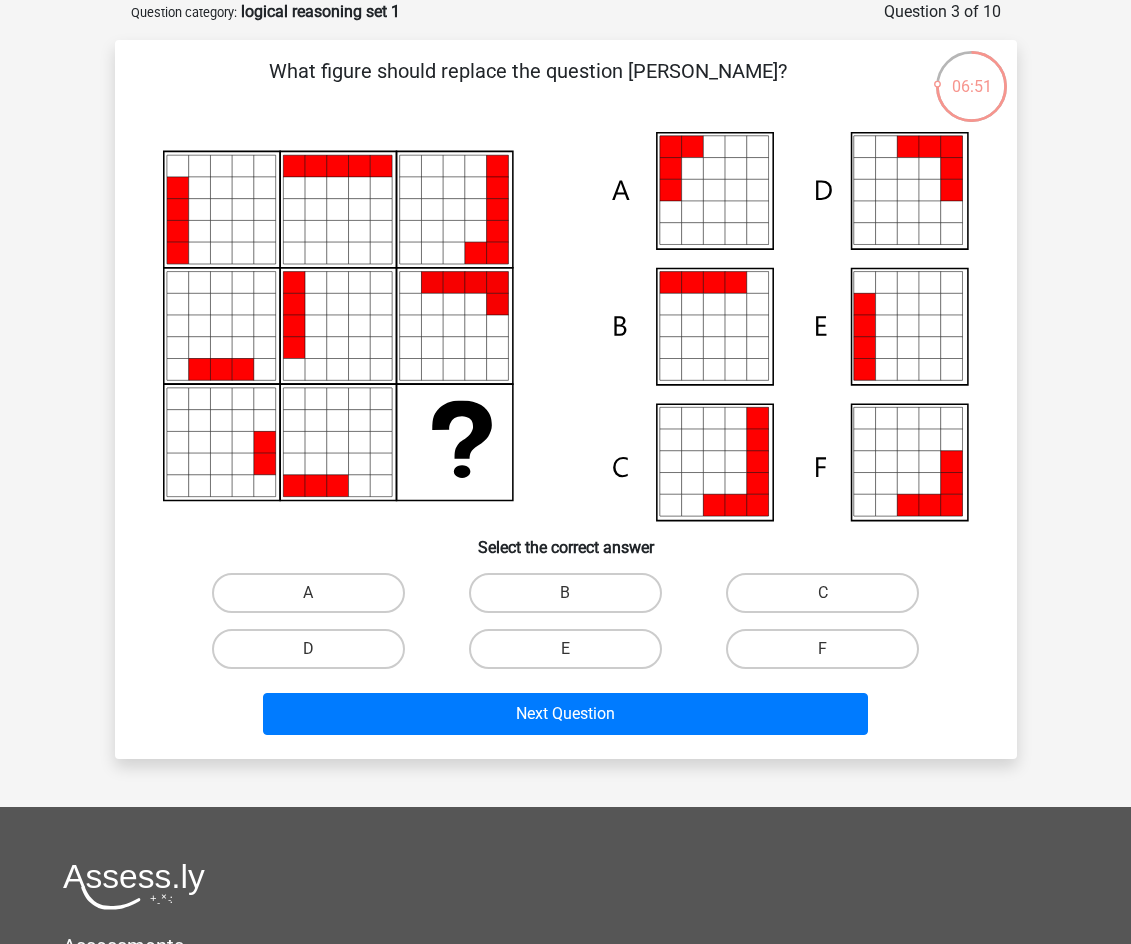 click 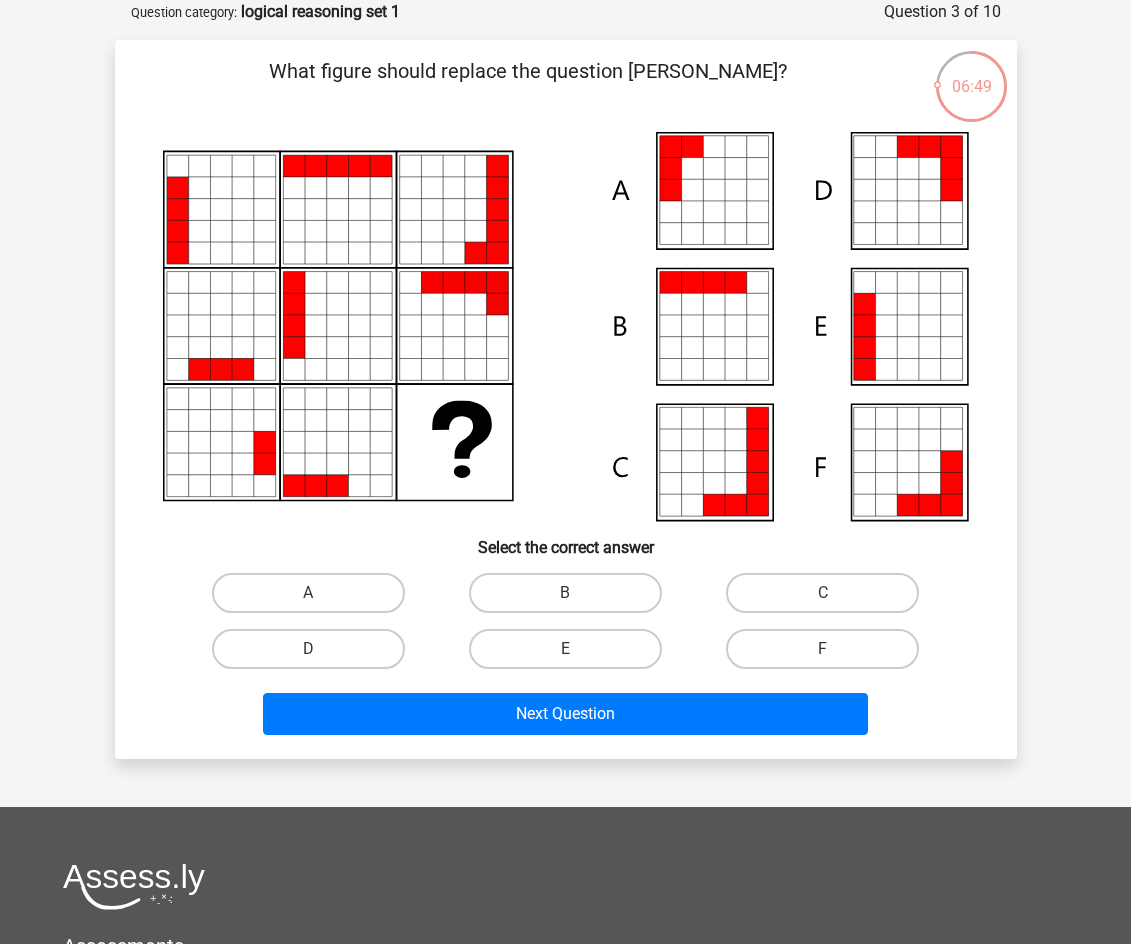 click on "Select the correct answer" at bounding box center [566, 539] 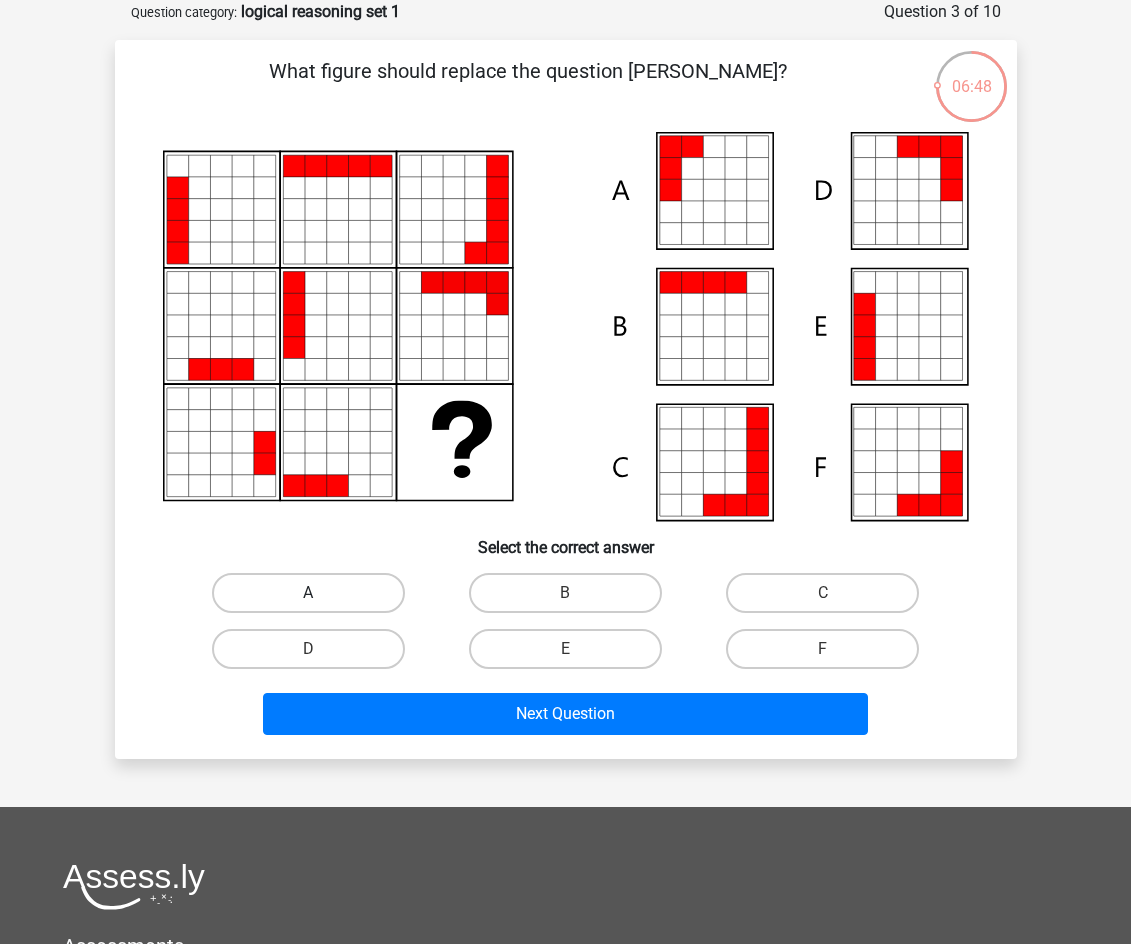 click on "A" at bounding box center [308, 593] 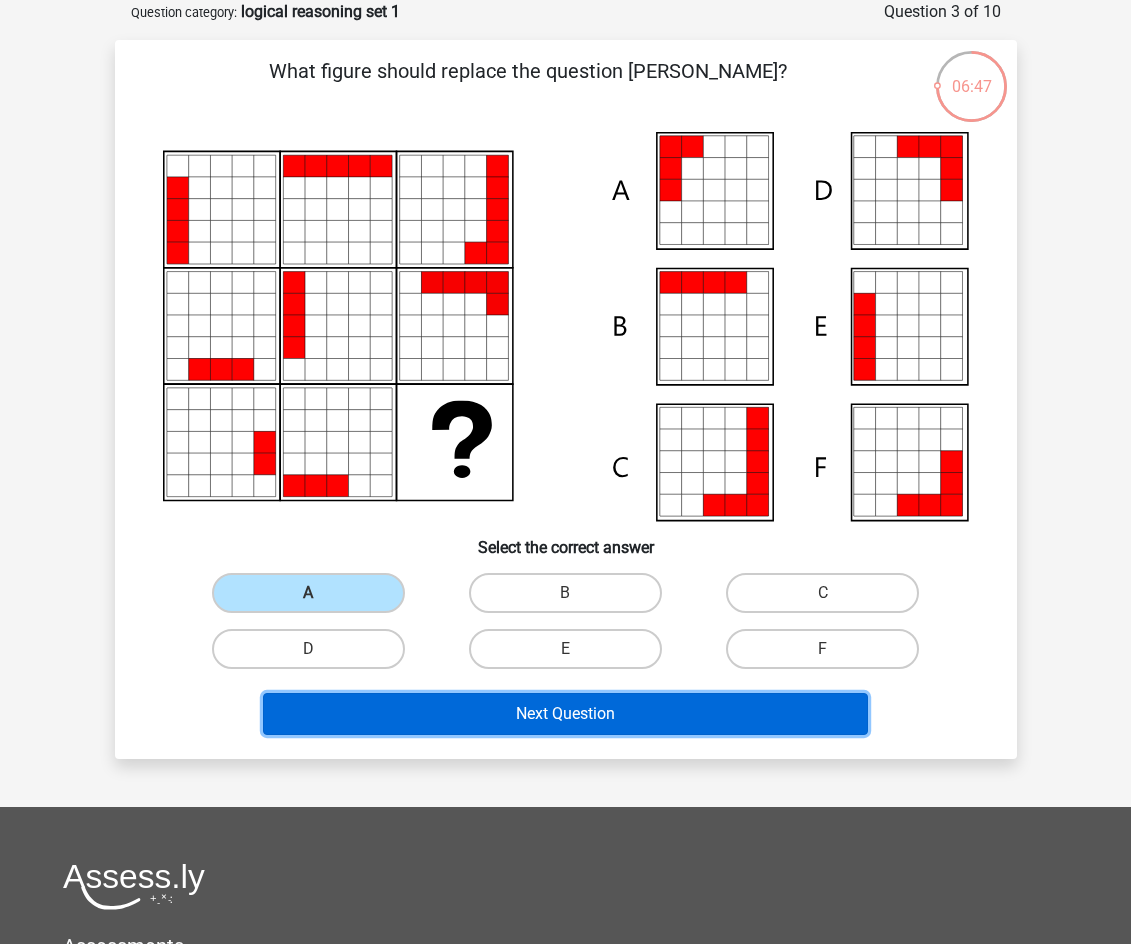 click on "Next Question" at bounding box center [565, 714] 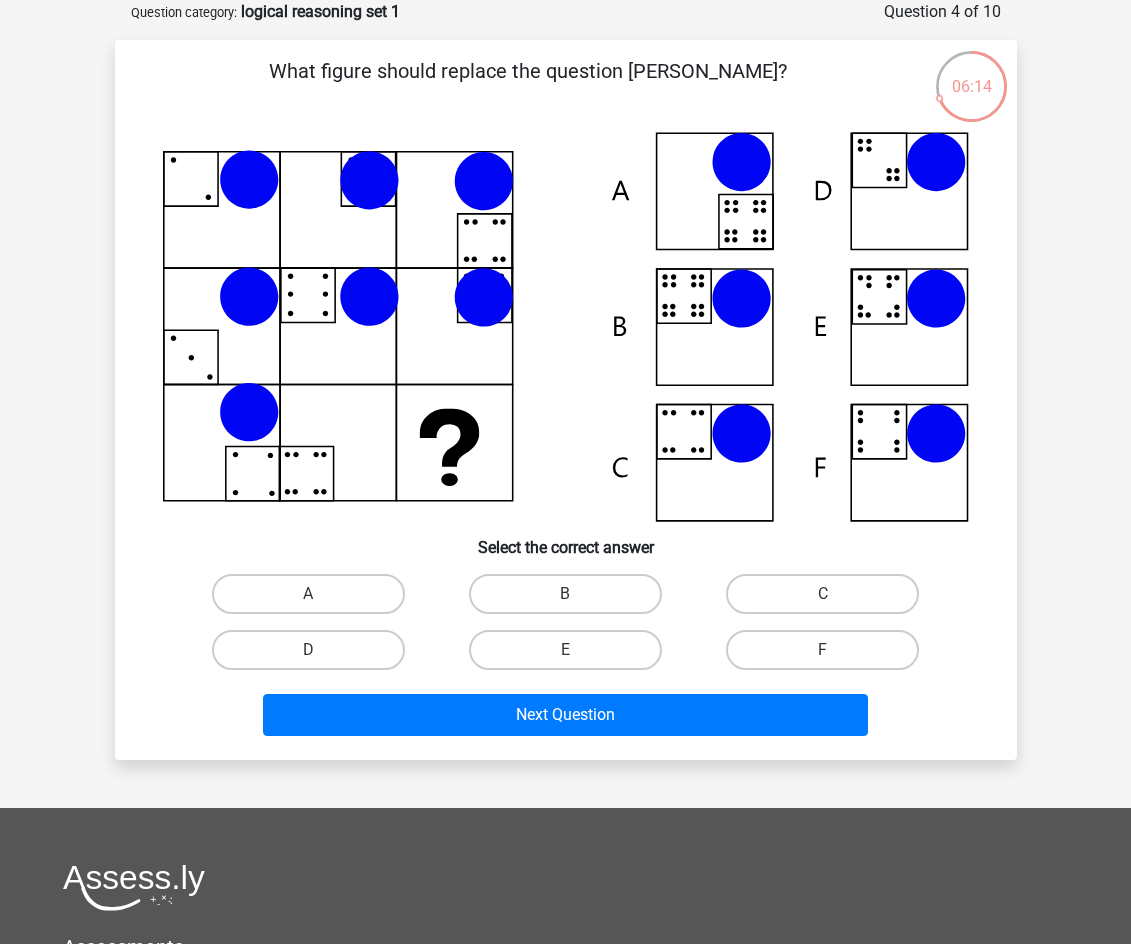 click 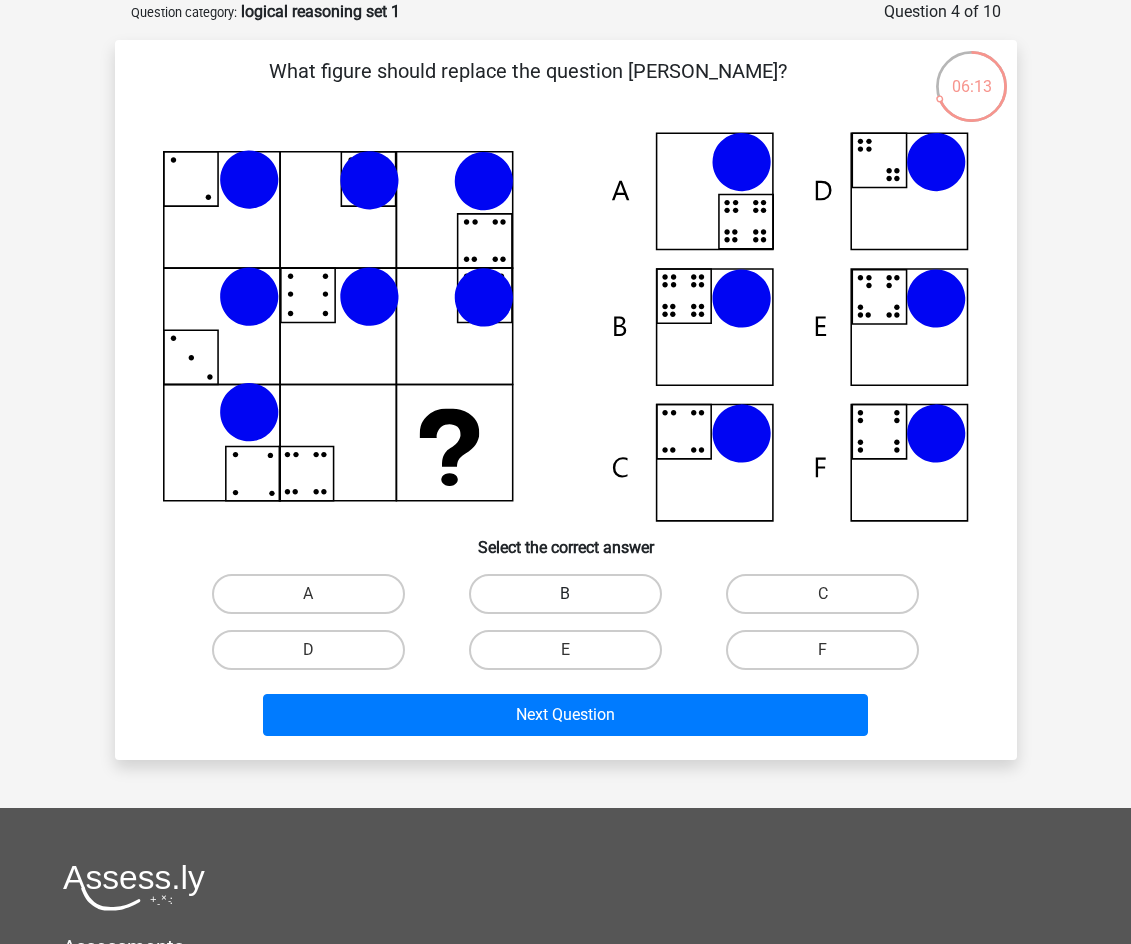 click on "B" at bounding box center [565, 594] 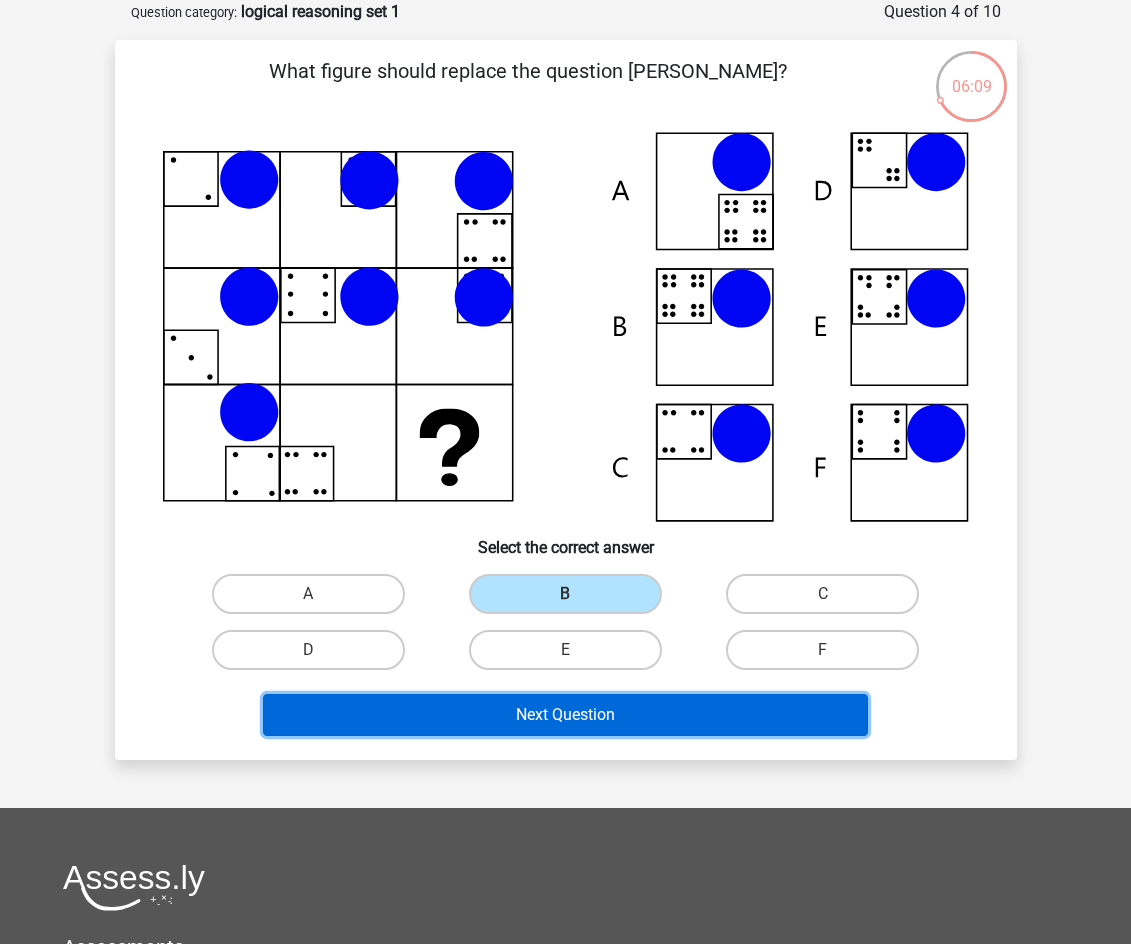 click on "Next Question" at bounding box center [565, 715] 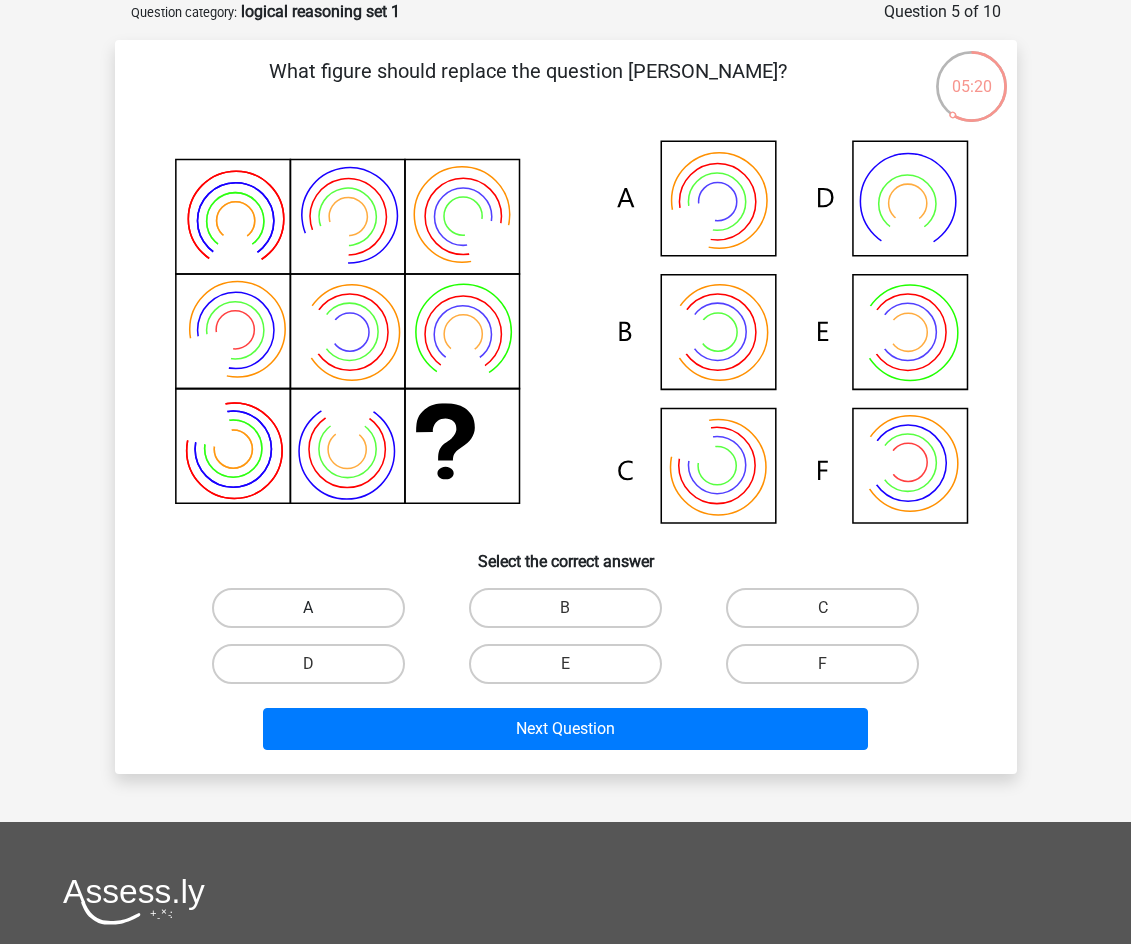 drag, startPoint x: 368, startPoint y: 609, endPoint x: 356, endPoint y: 604, distance: 13 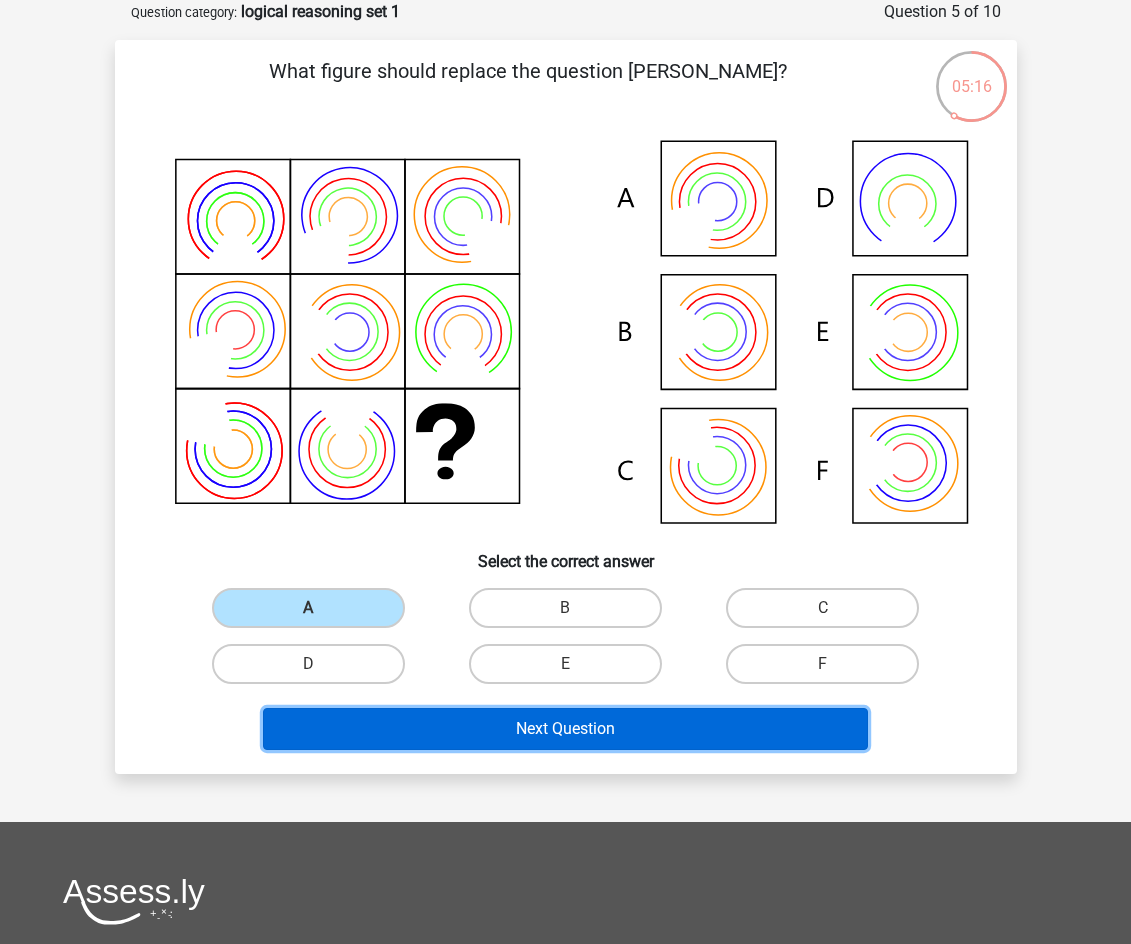 click on "Next Question" at bounding box center [565, 729] 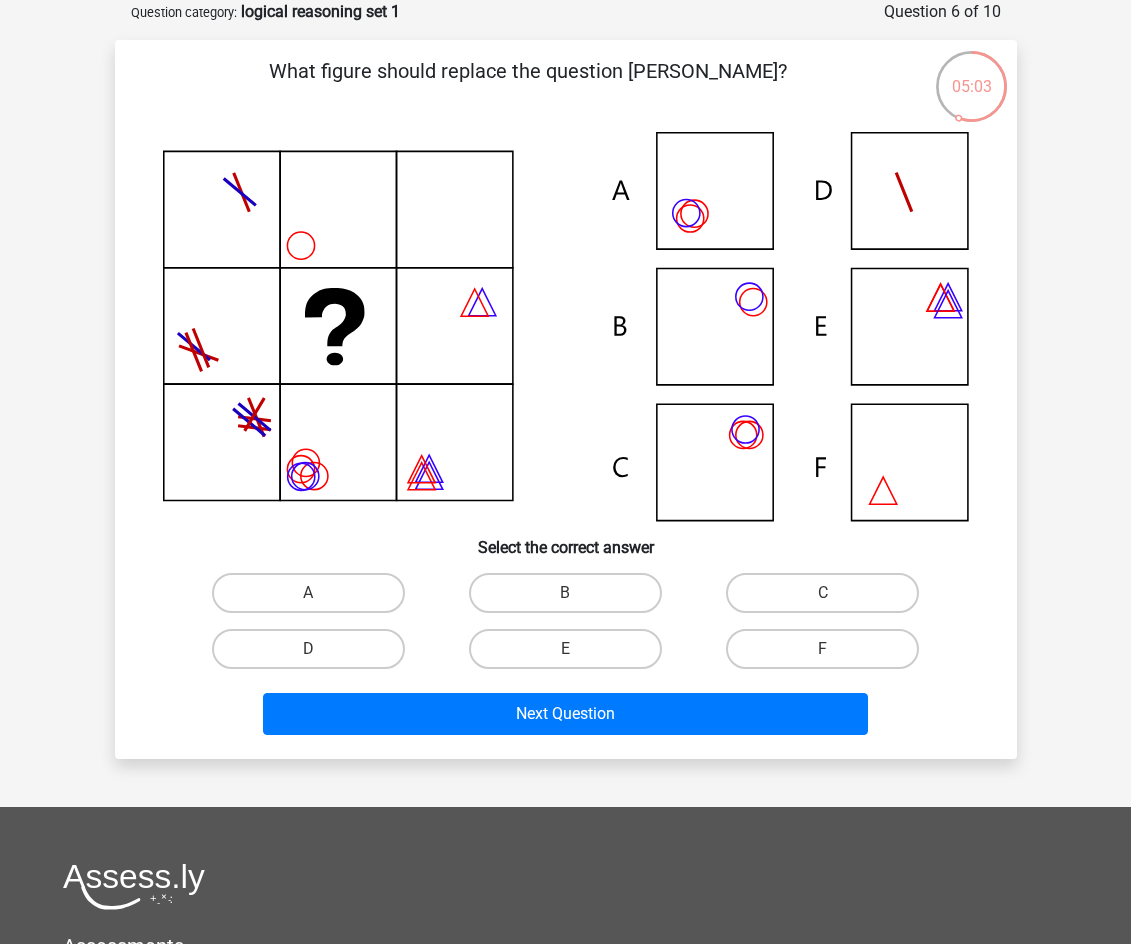 click 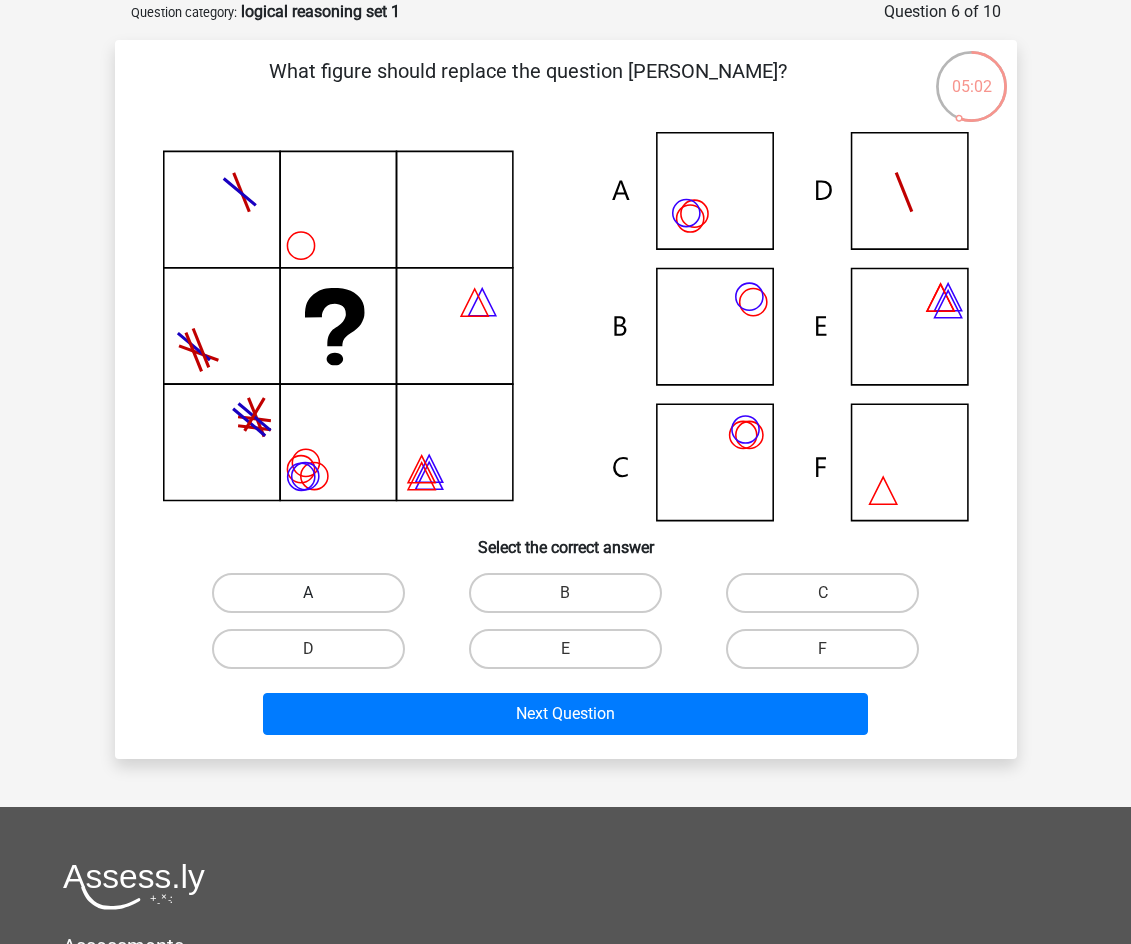 click on "A" at bounding box center (308, 593) 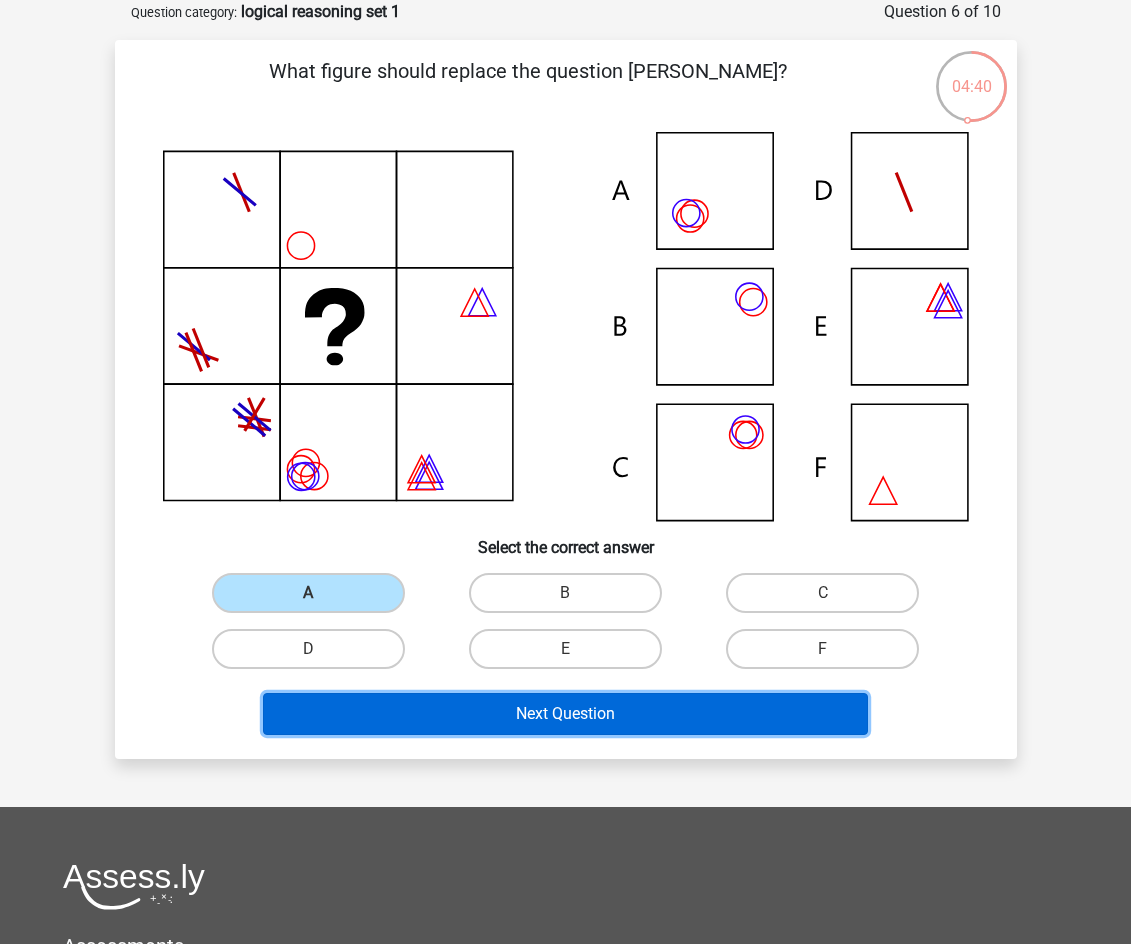 click on "Next Question" at bounding box center [565, 714] 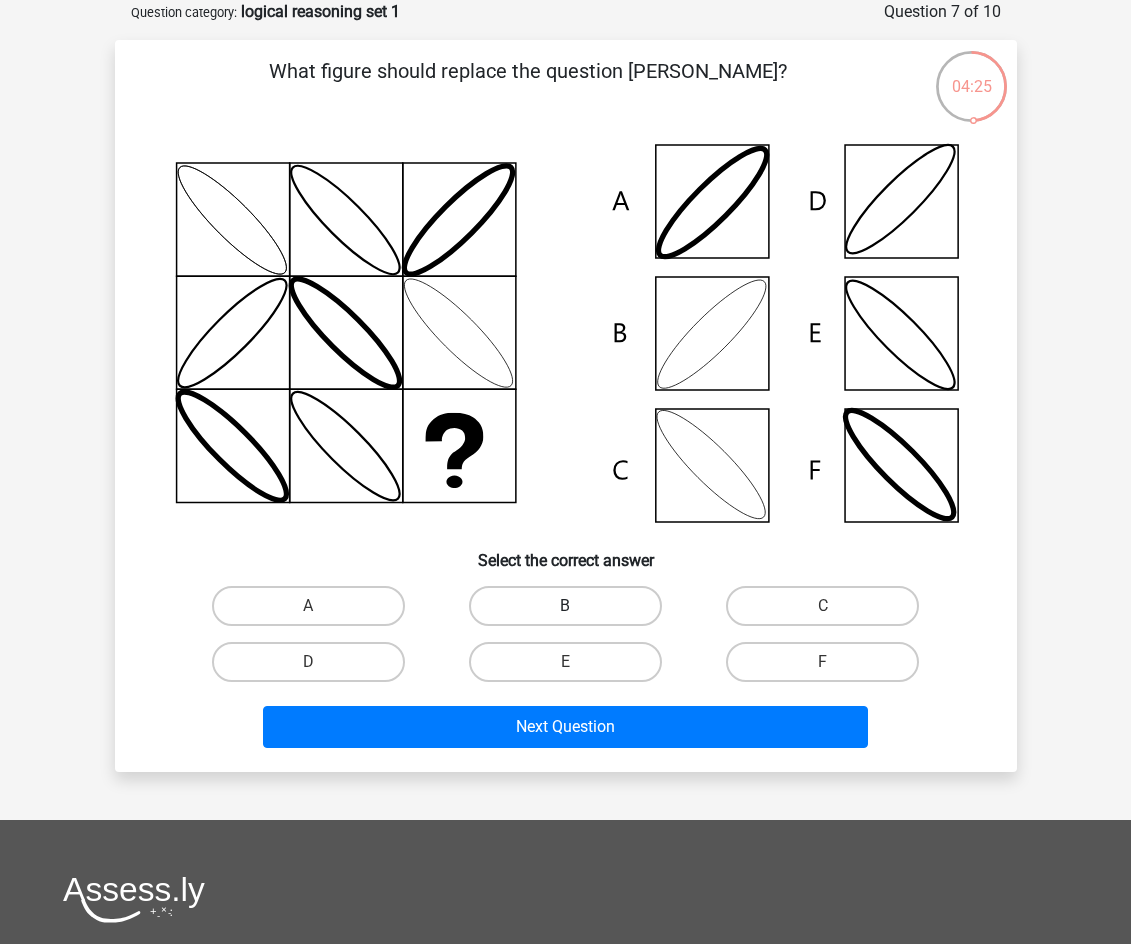 click on "B" at bounding box center (565, 606) 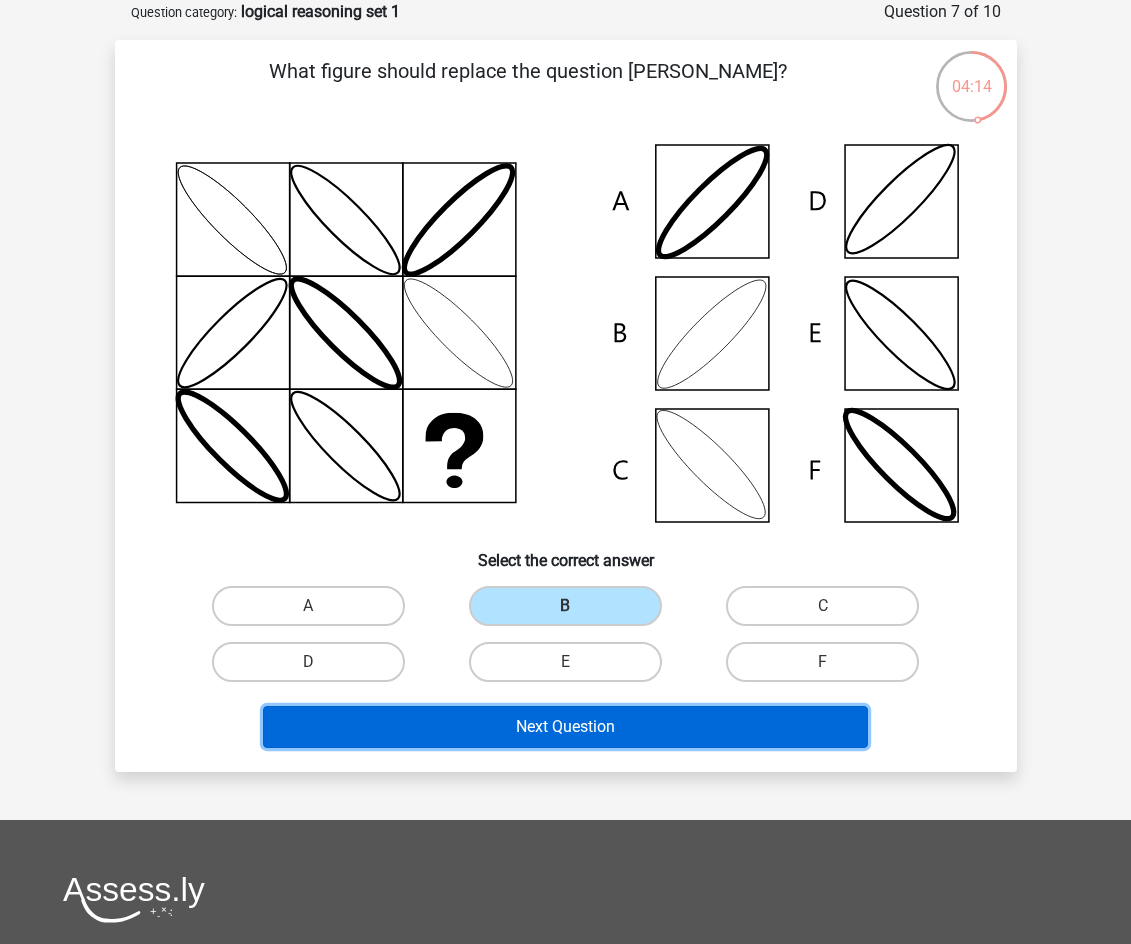 click on "Next Question" at bounding box center (565, 727) 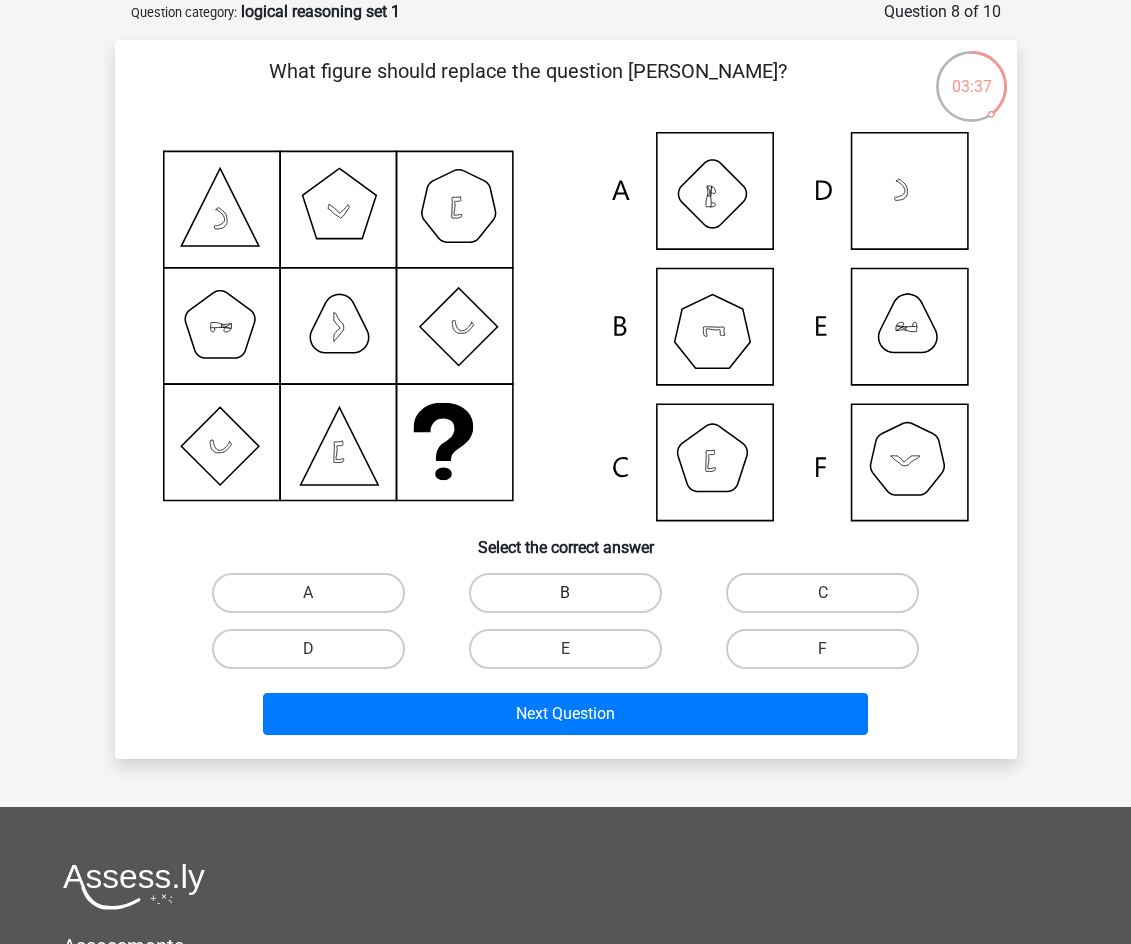 click on "B" at bounding box center (565, 593) 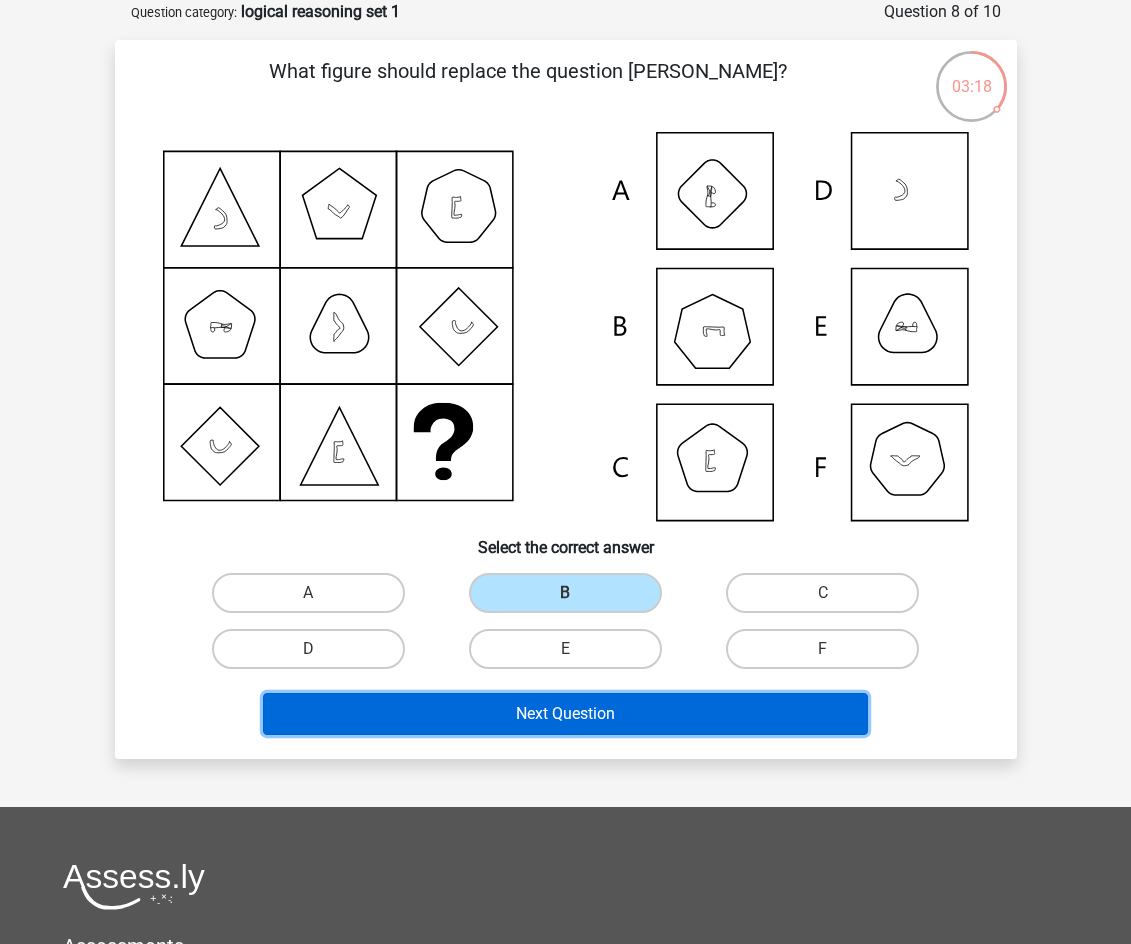 click on "Next Question" at bounding box center (565, 714) 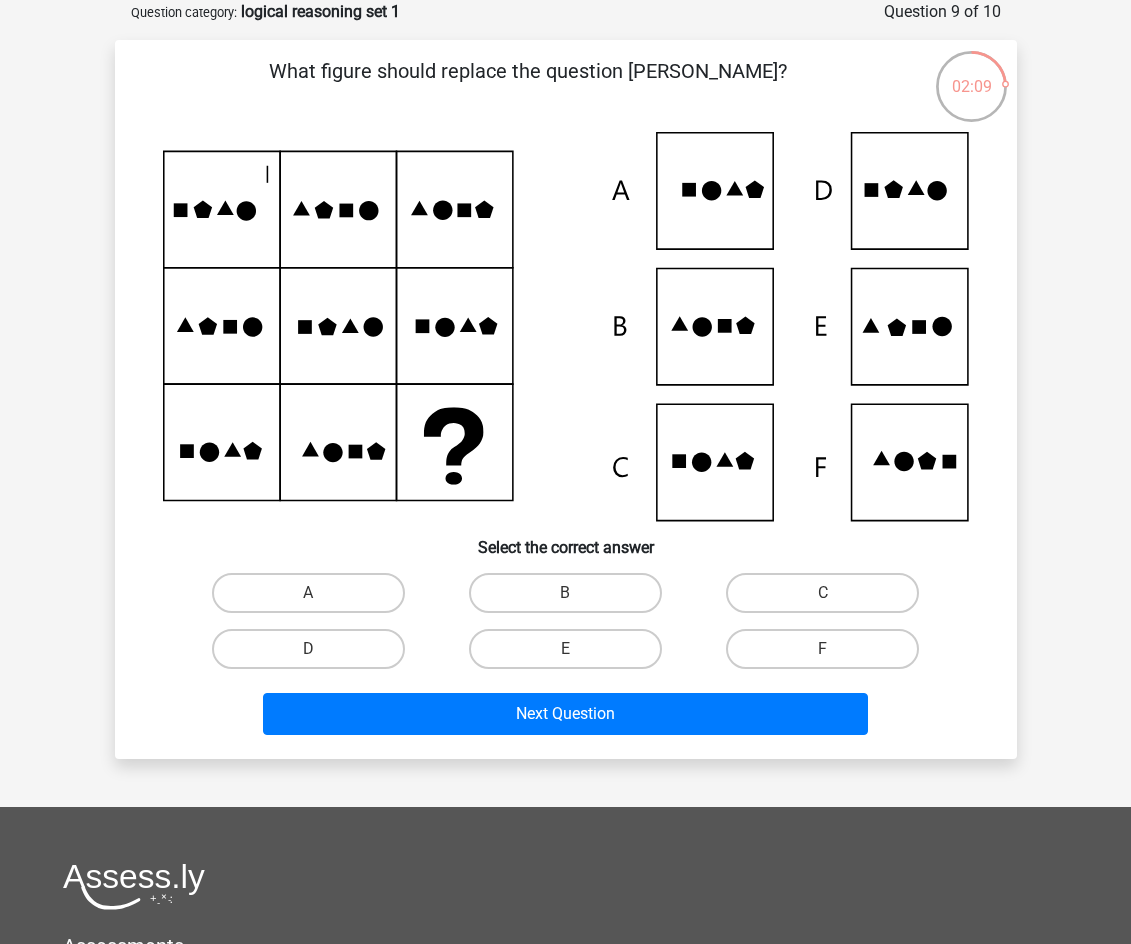 click 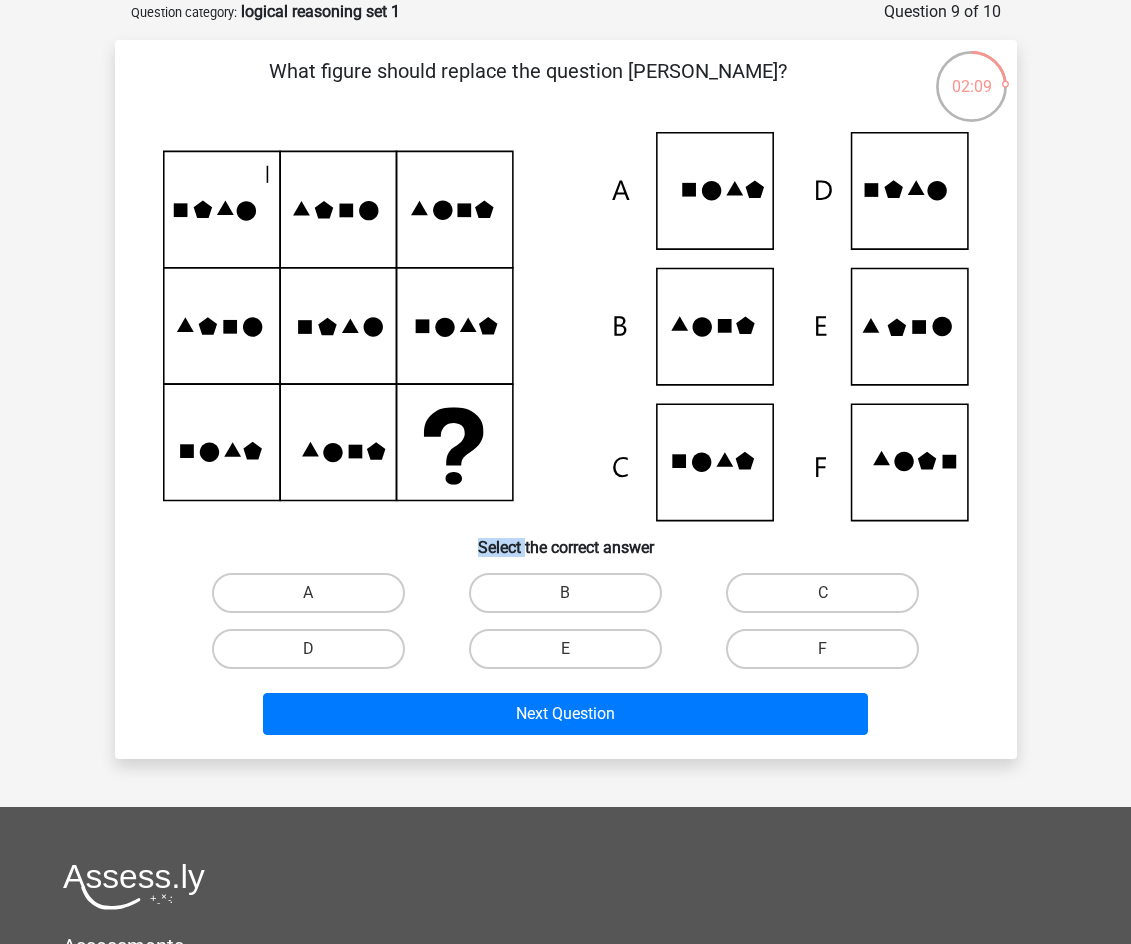 click 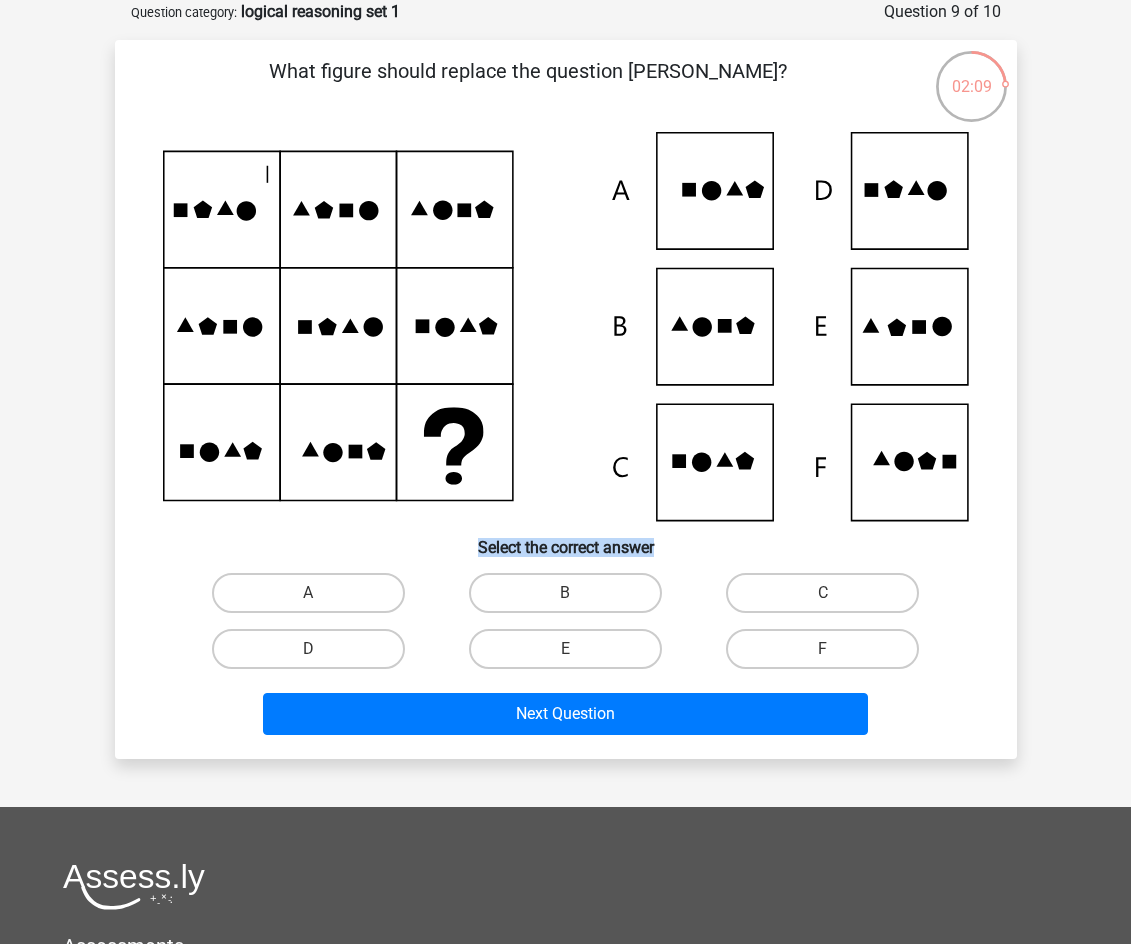 click 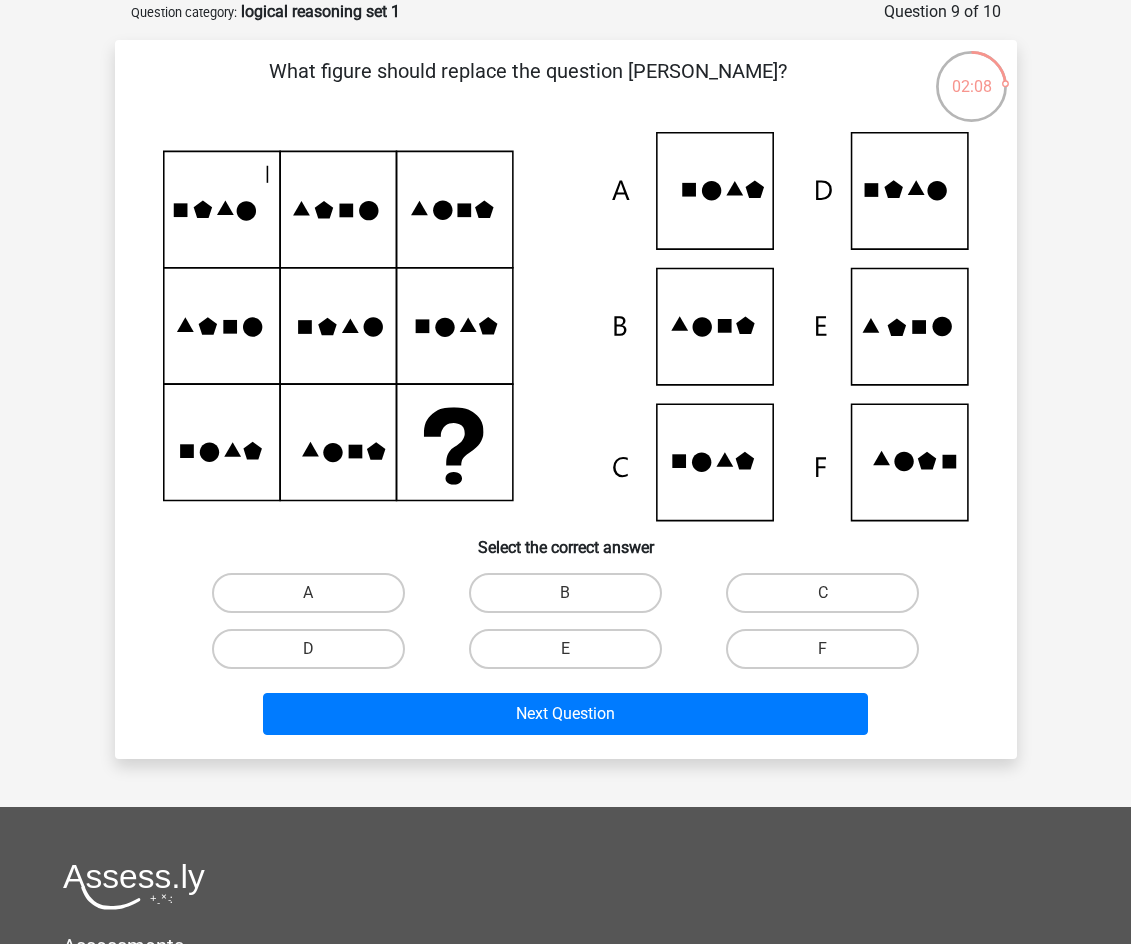 click 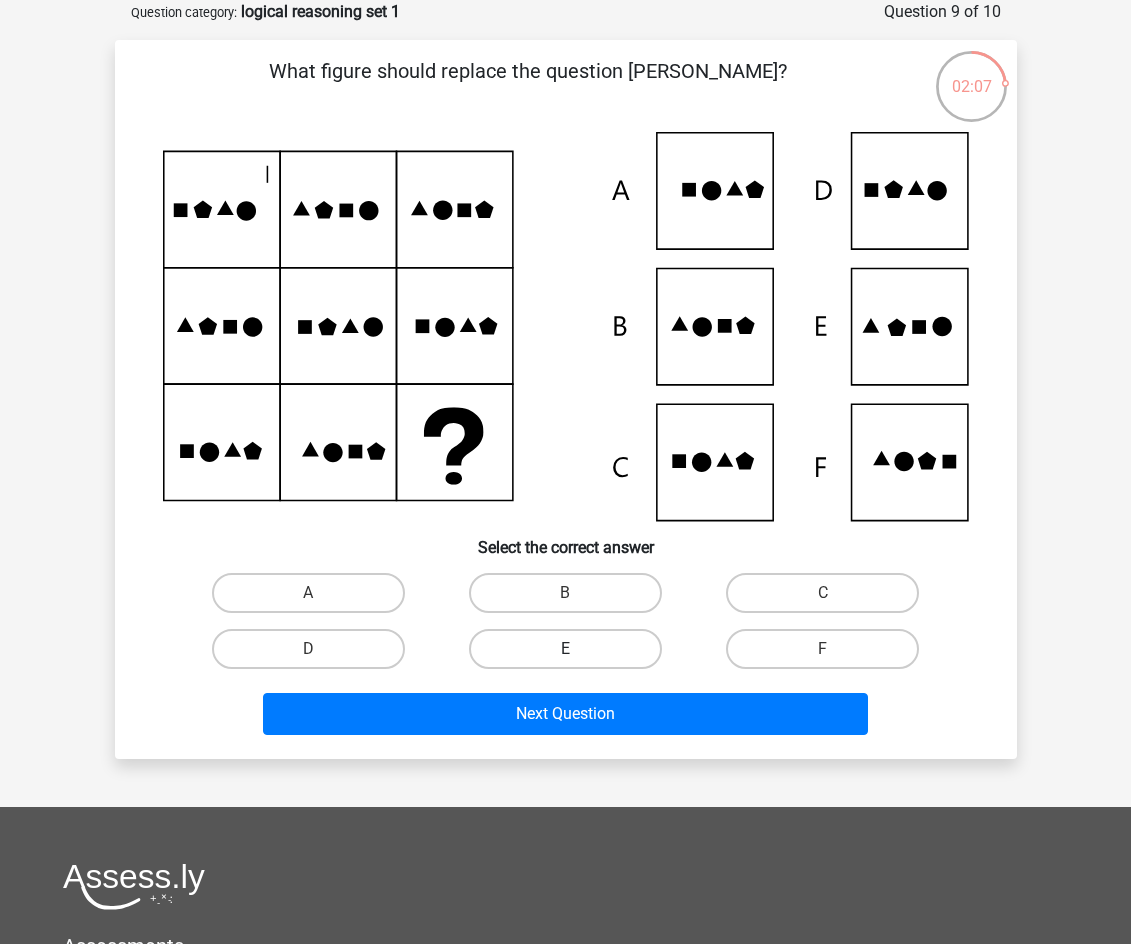 click on "E" at bounding box center (565, 649) 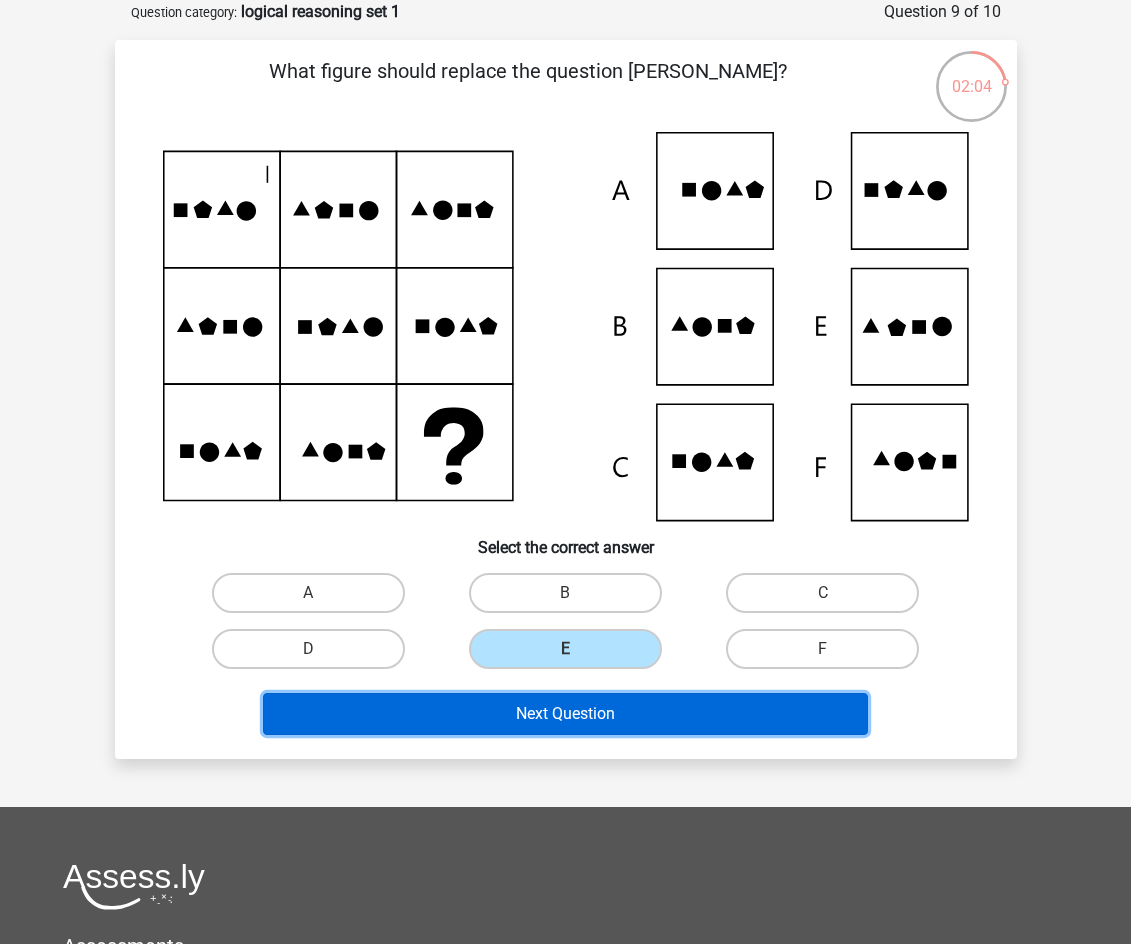 click on "Next Question" at bounding box center (565, 714) 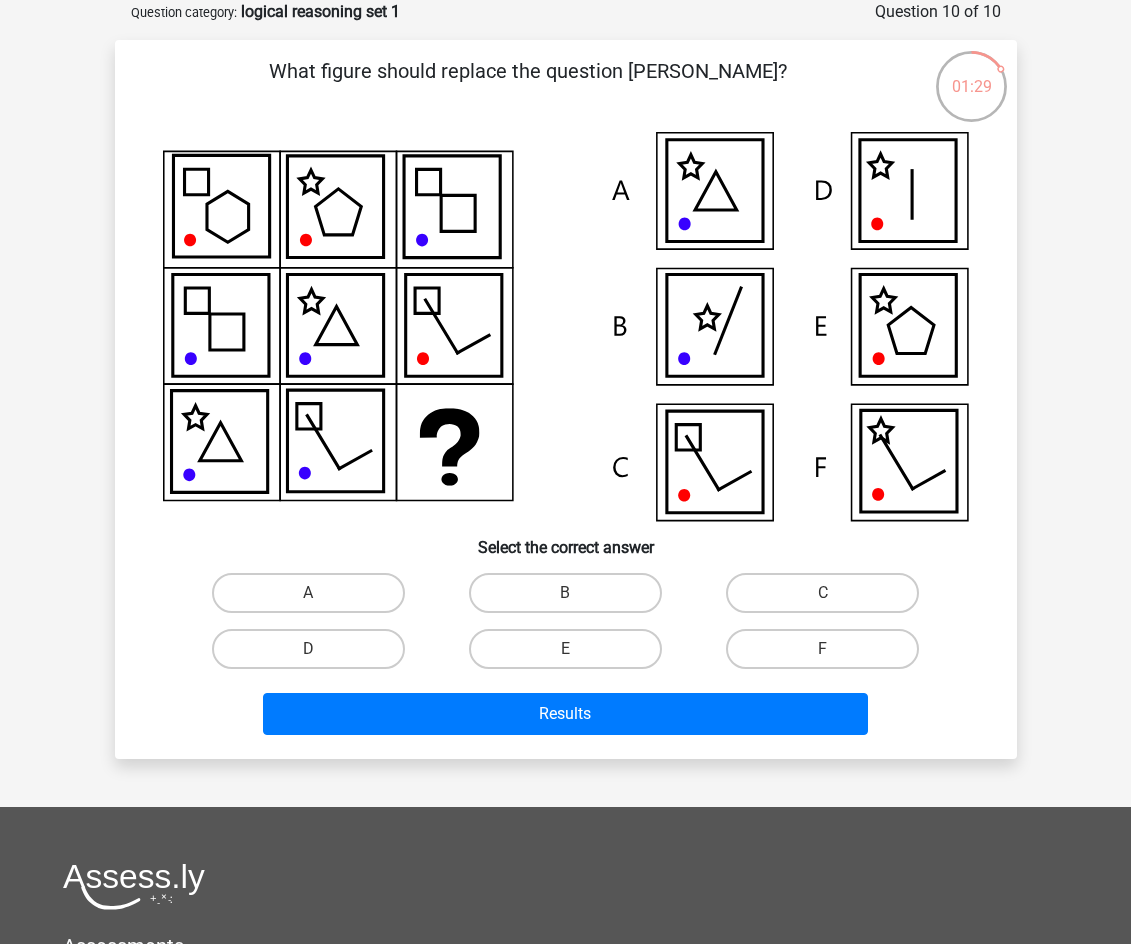 click on "B" at bounding box center [565, 593] 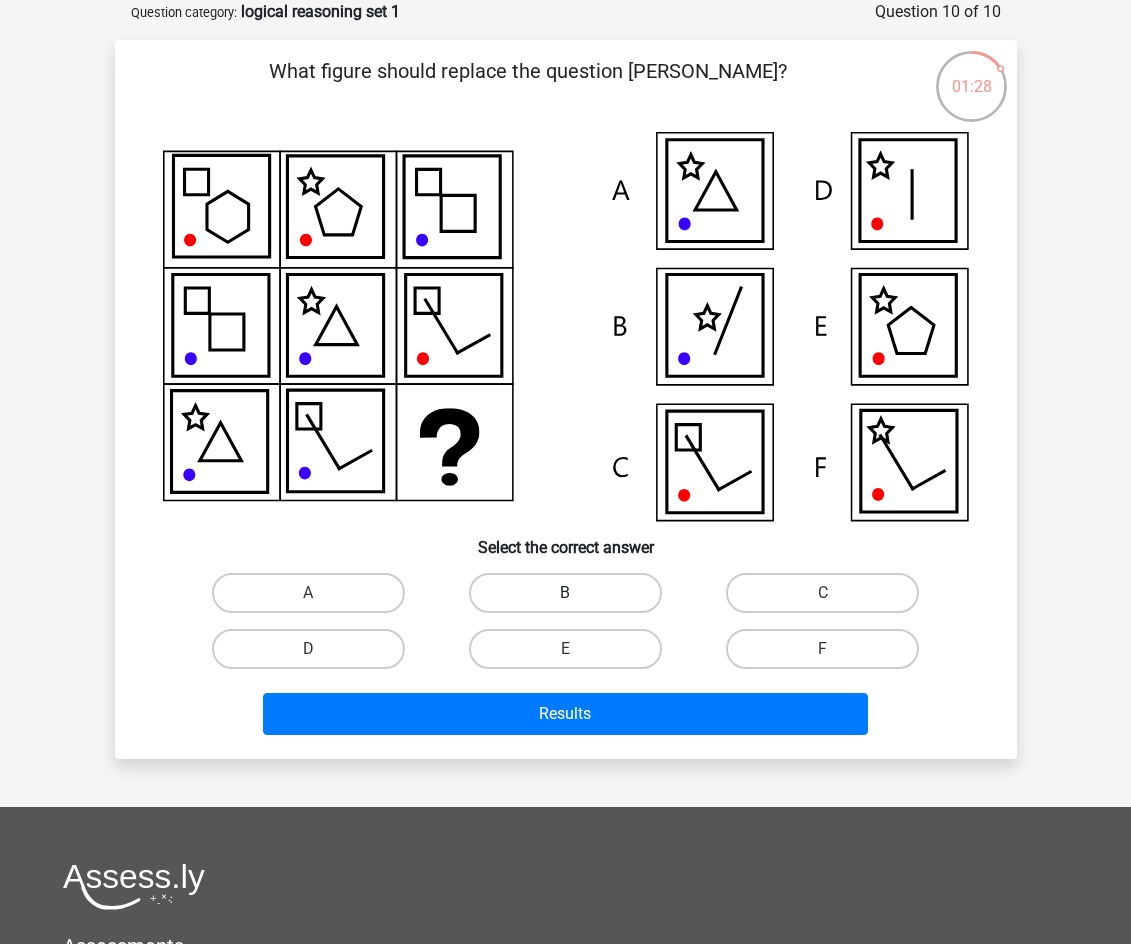 click on "B" at bounding box center [565, 593] 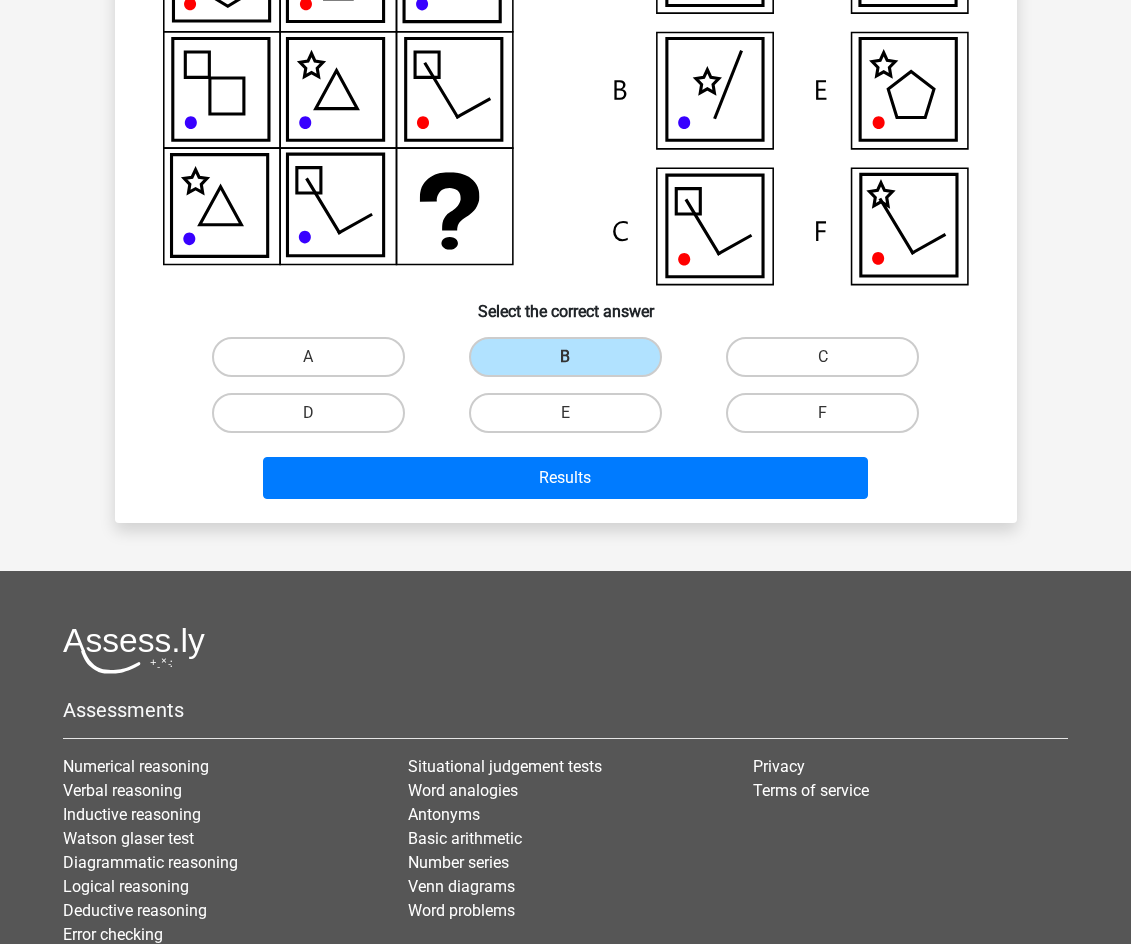scroll, scrollTop: 291, scrollLeft: 0, axis: vertical 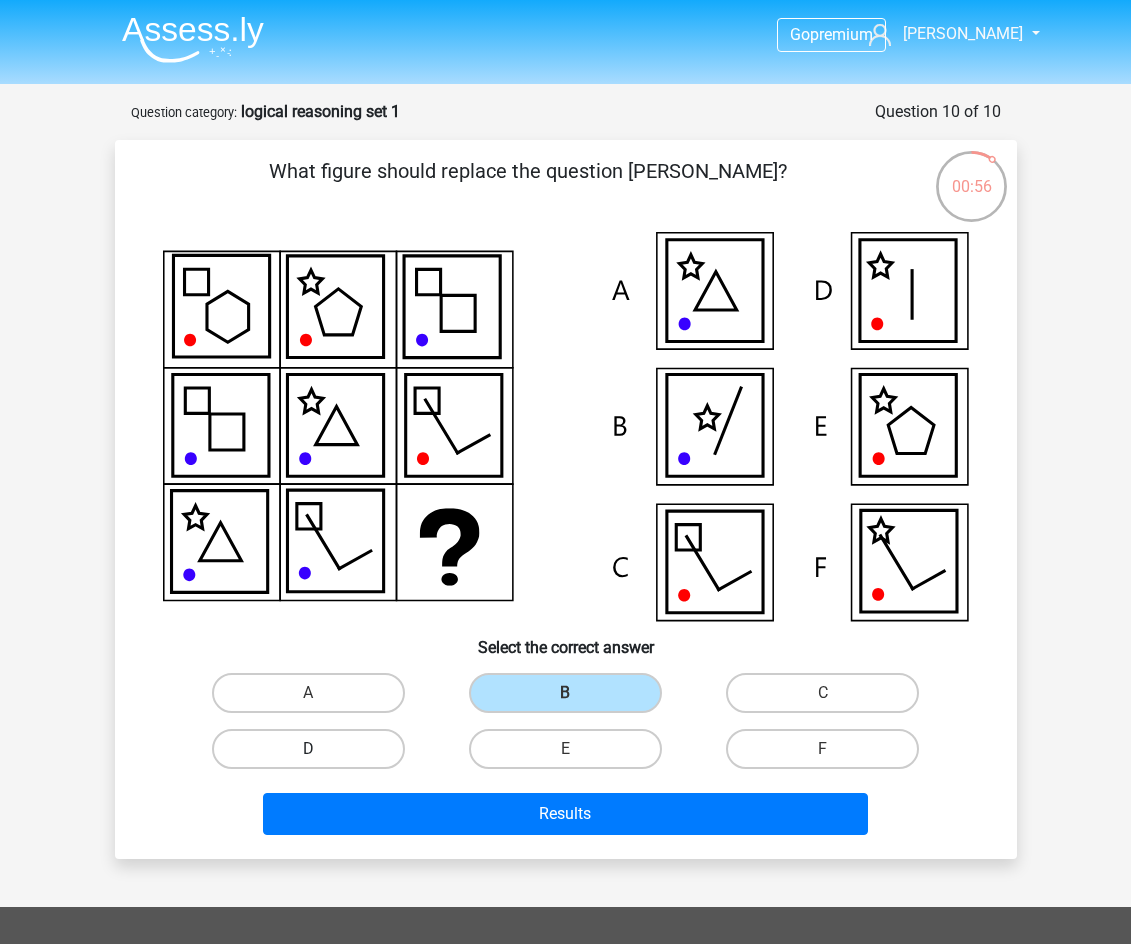 click on "D" at bounding box center [308, 749] 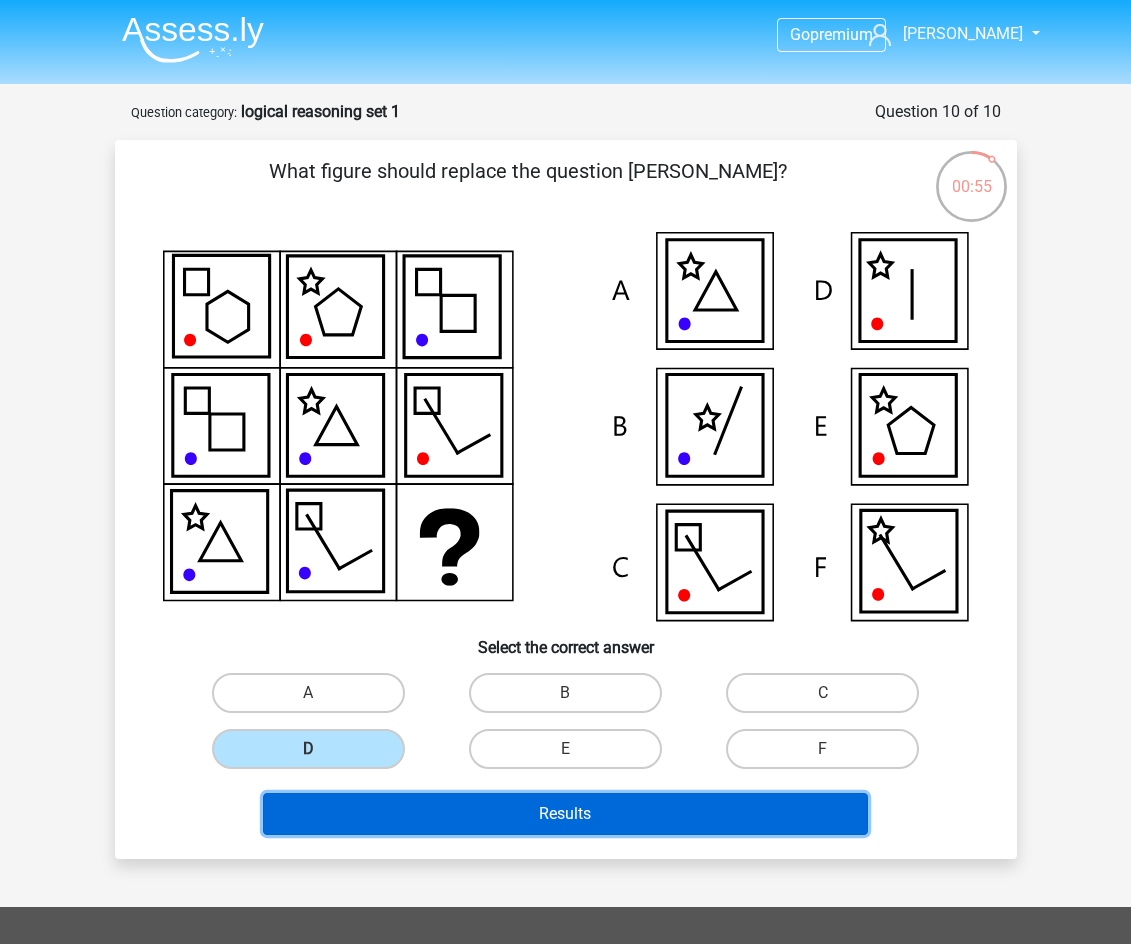 click on "Results" at bounding box center (565, 814) 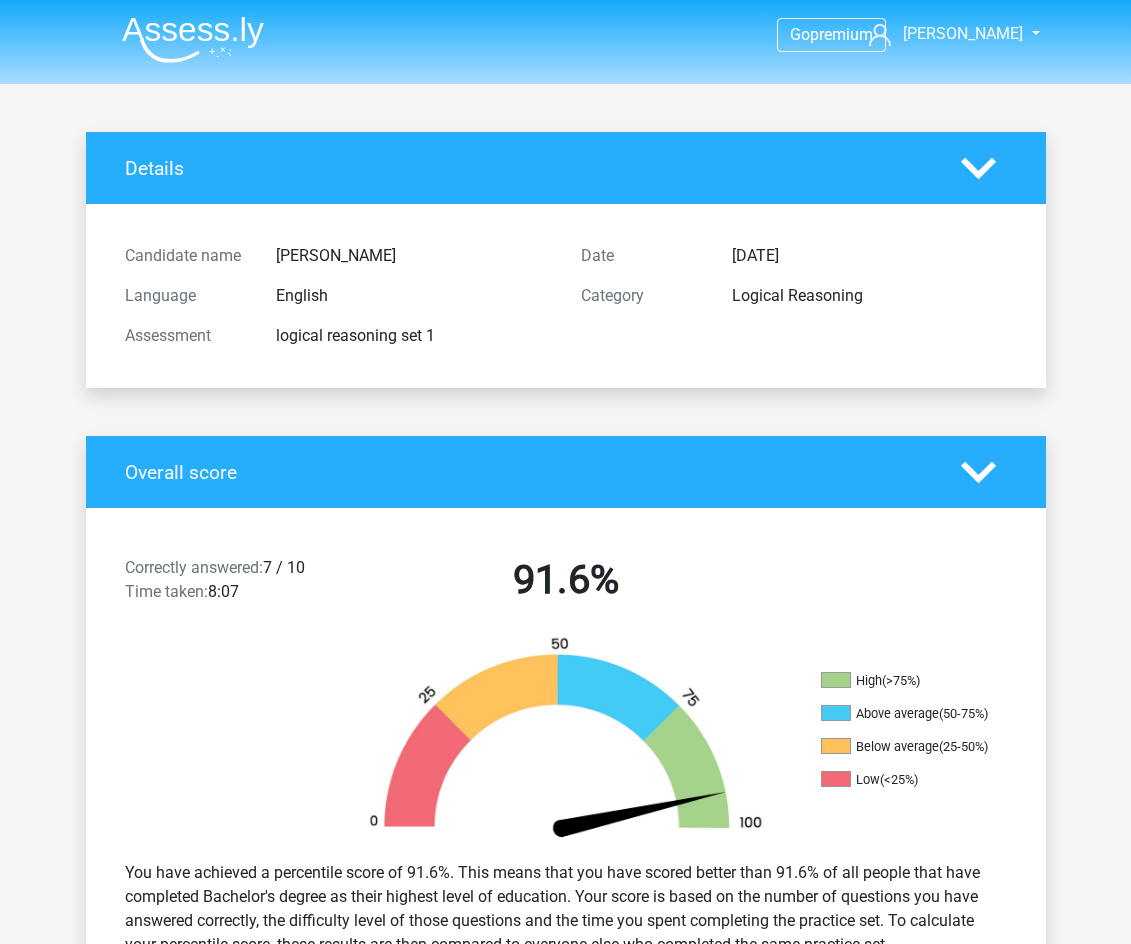 scroll, scrollTop: 0, scrollLeft: 0, axis: both 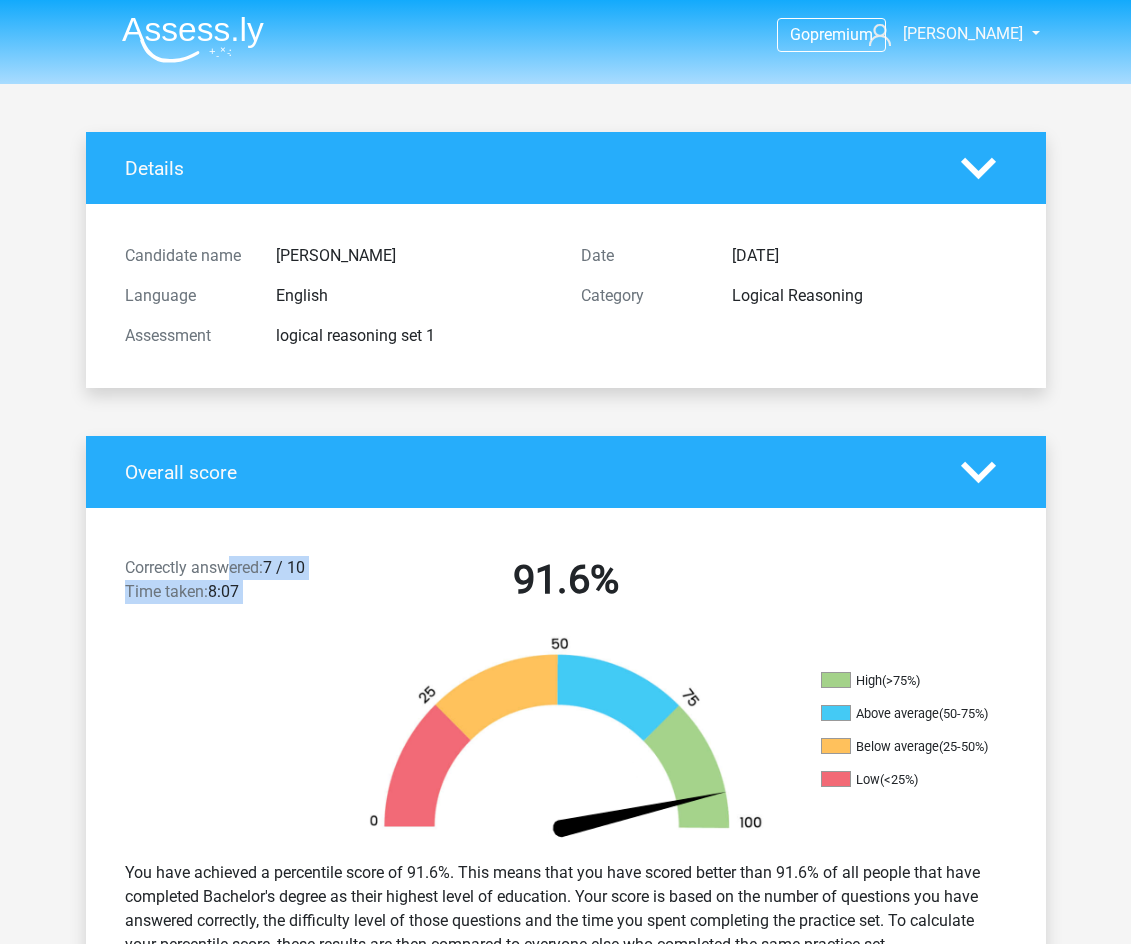 drag, startPoint x: 230, startPoint y: 575, endPoint x: 373, endPoint y: 581, distance: 143.12582 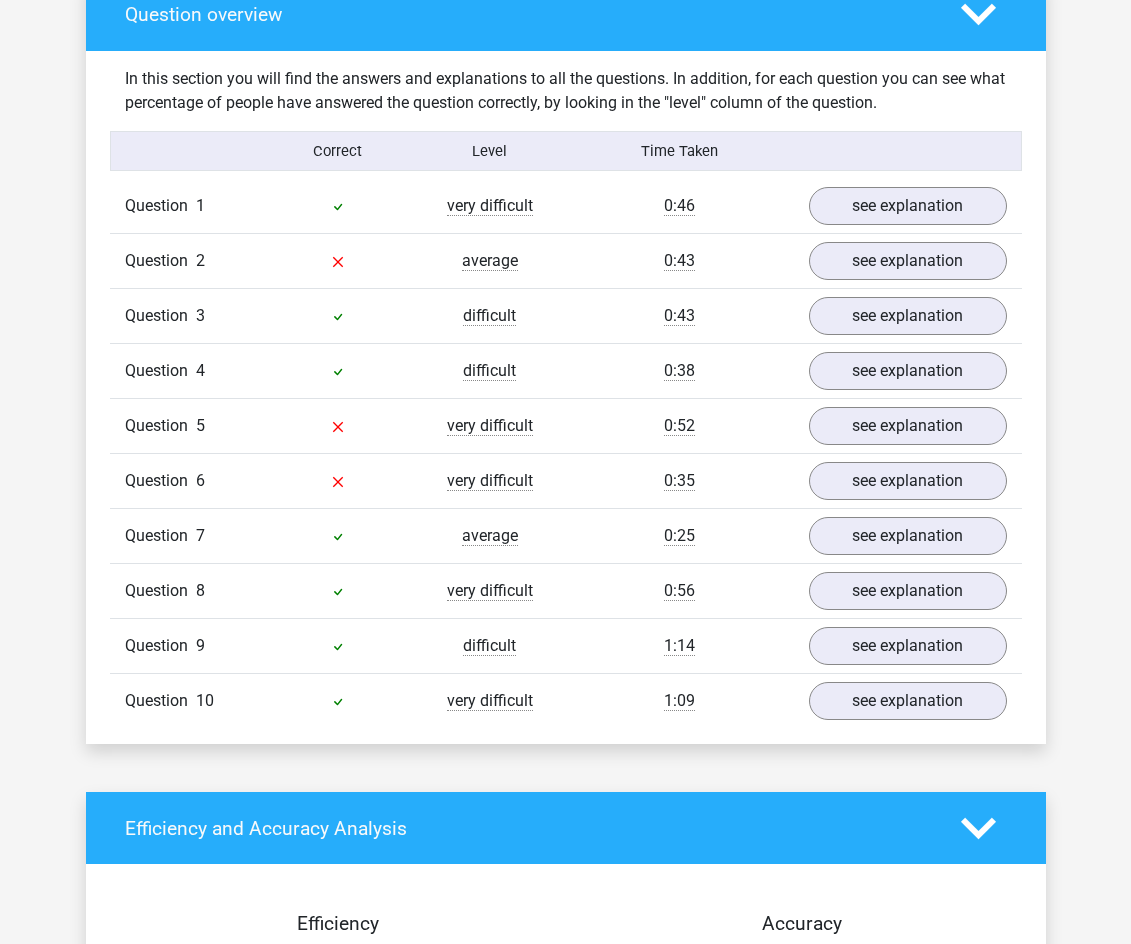 scroll, scrollTop: 1426, scrollLeft: 0, axis: vertical 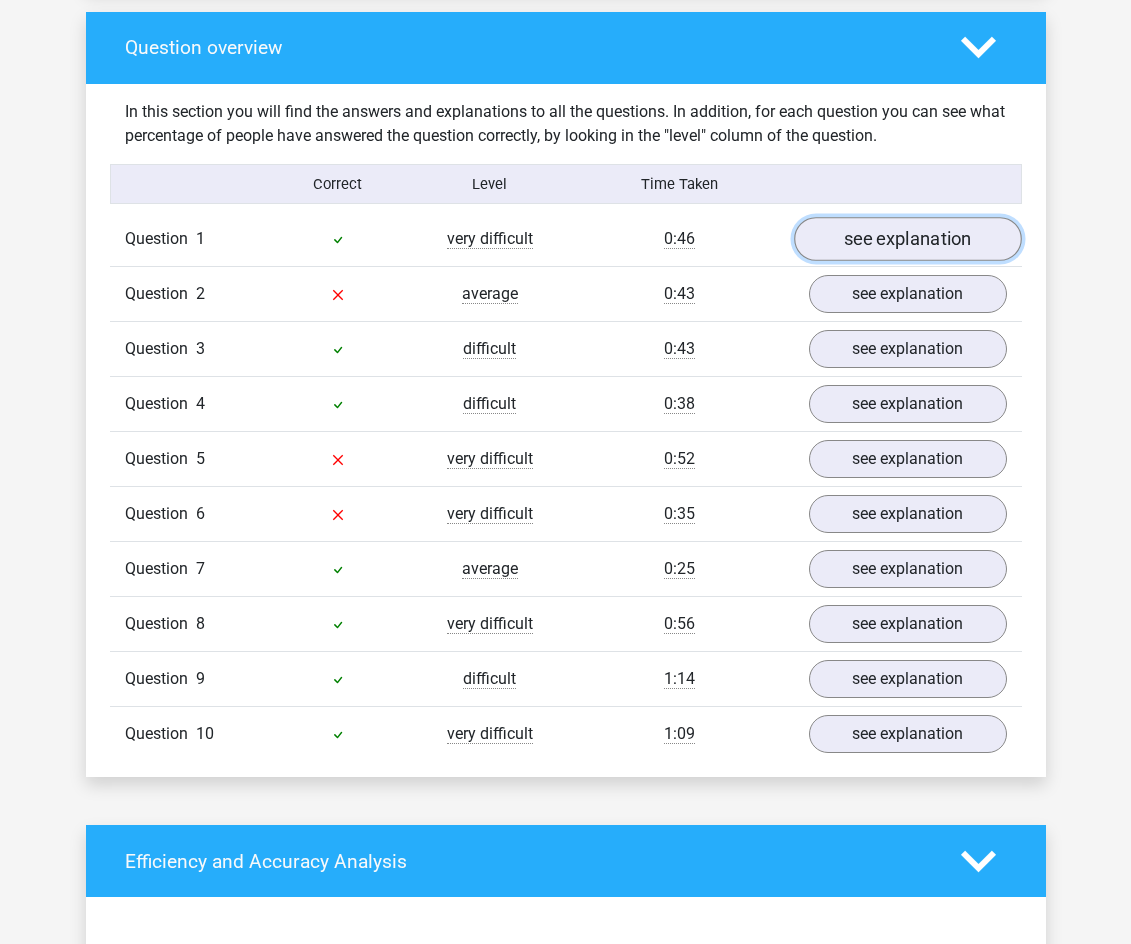 click on "see explanation" at bounding box center [908, 239] 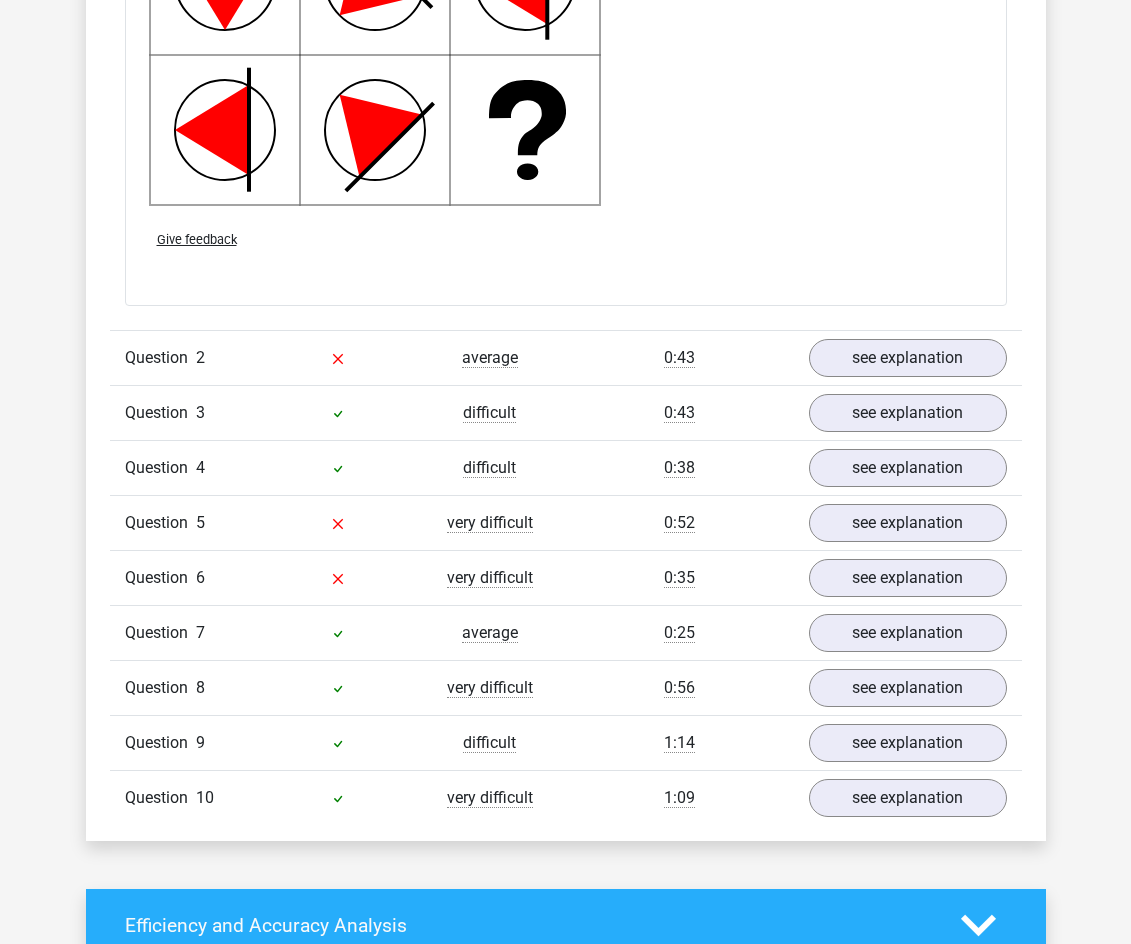 scroll, scrollTop: 2711, scrollLeft: 0, axis: vertical 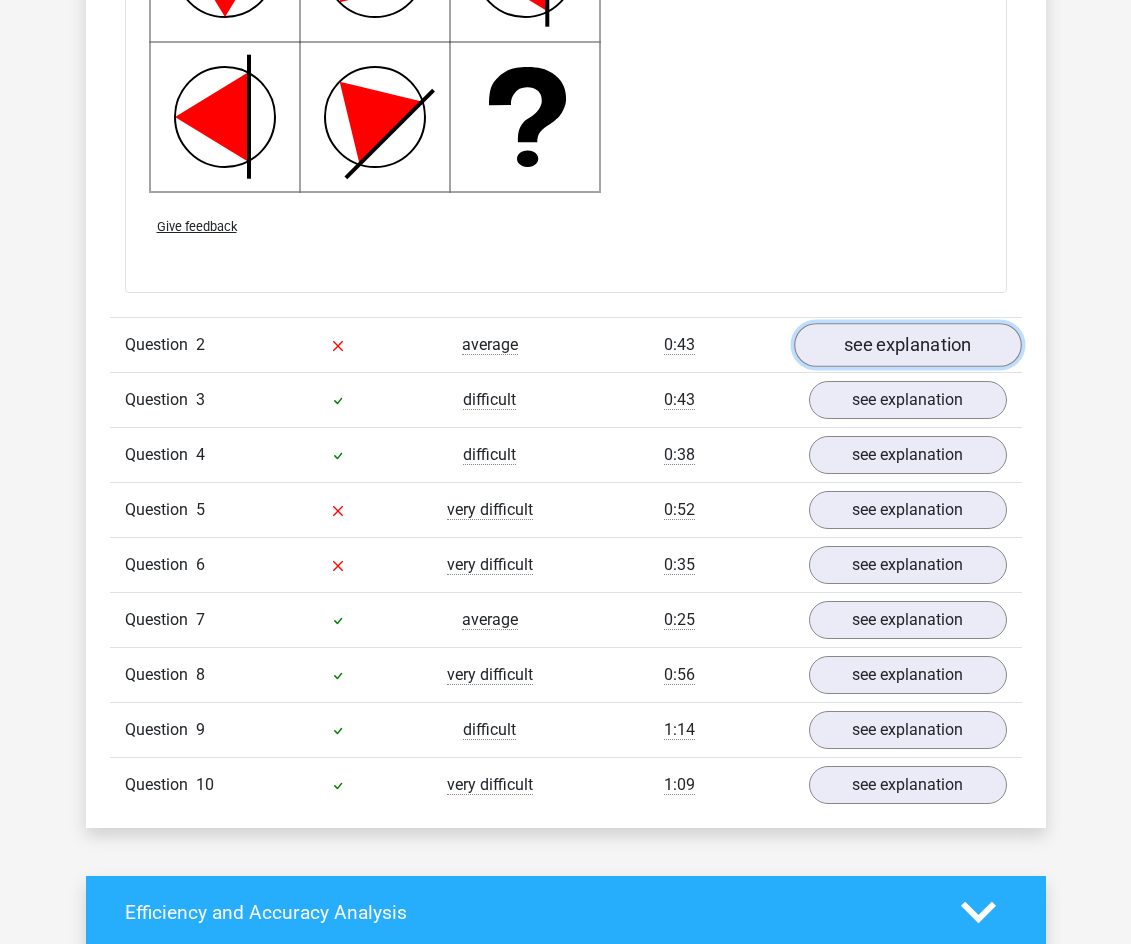 click on "see explanation" at bounding box center (908, 346) 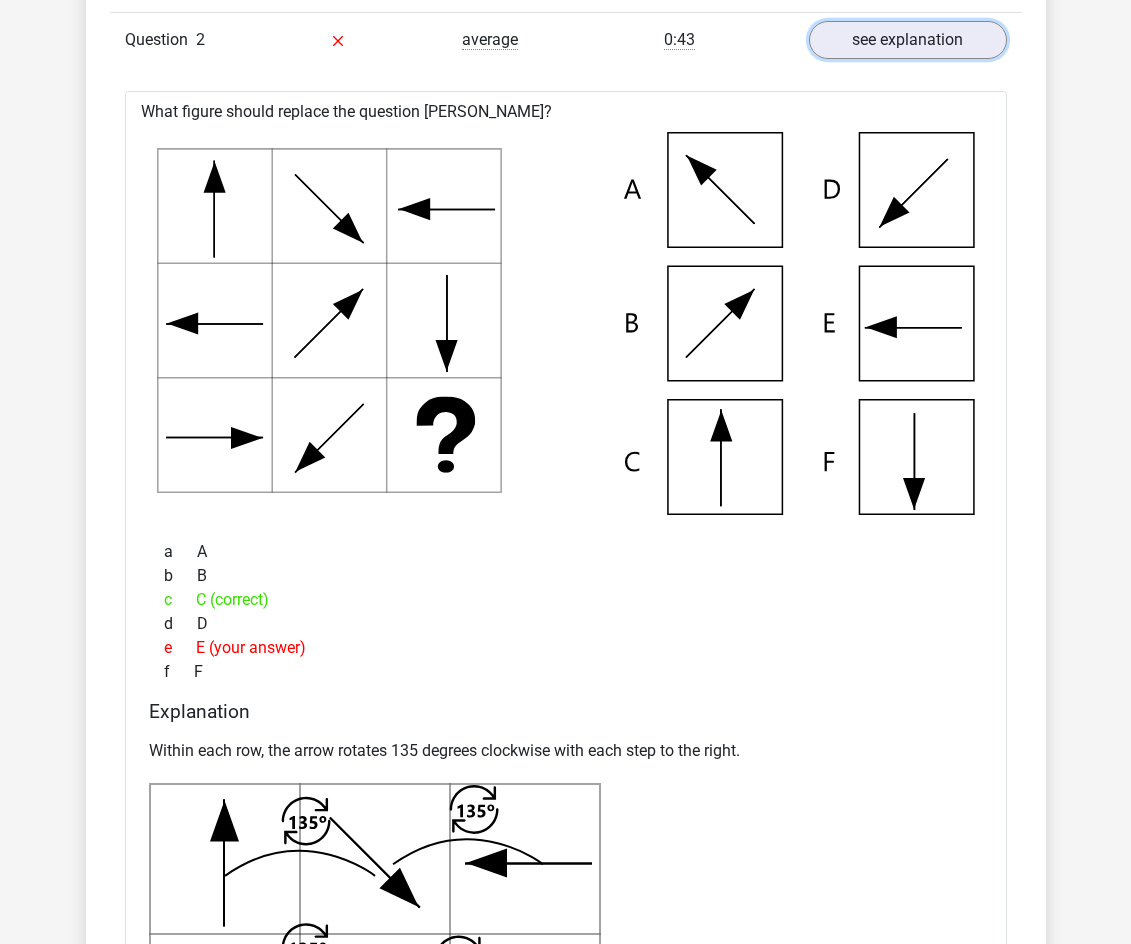 scroll, scrollTop: 3009, scrollLeft: 0, axis: vertical 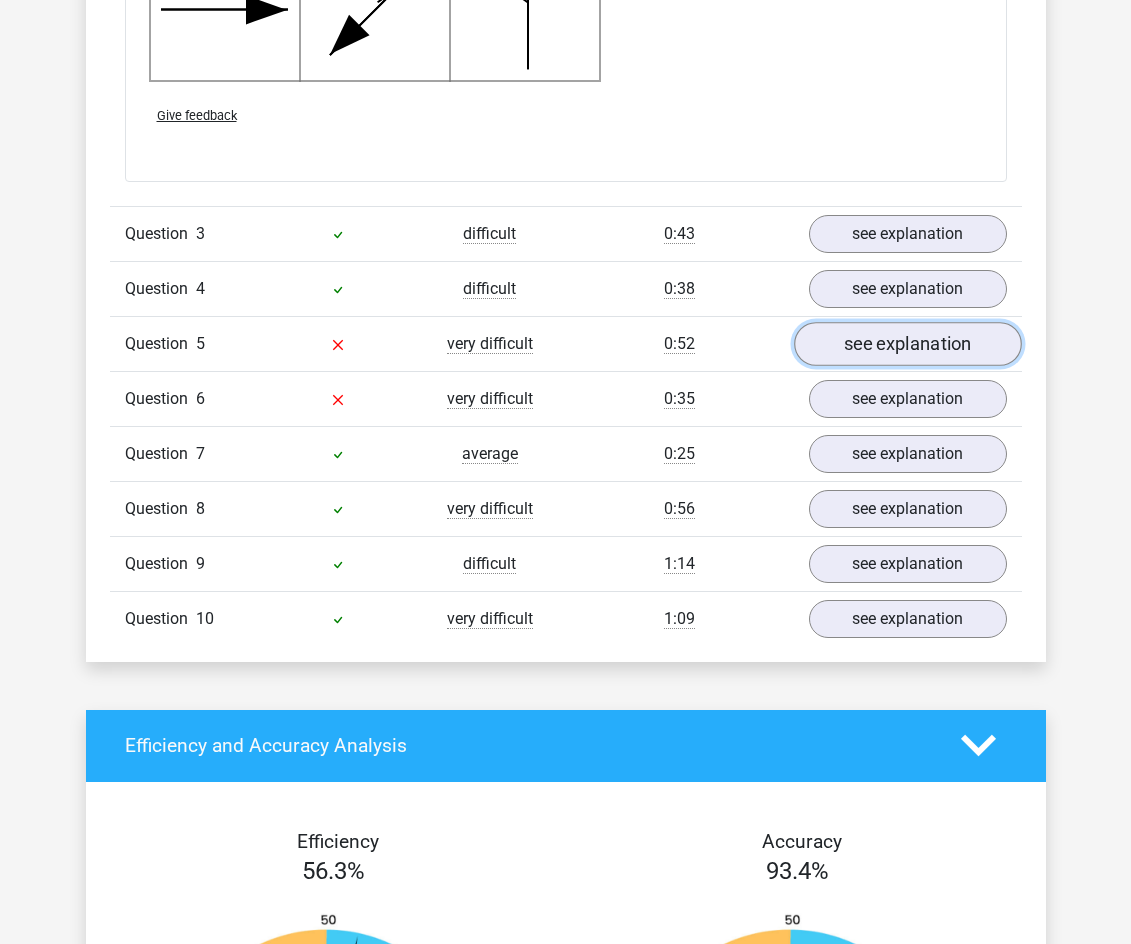 click on "see explanation" at bounding box center [908, 344] 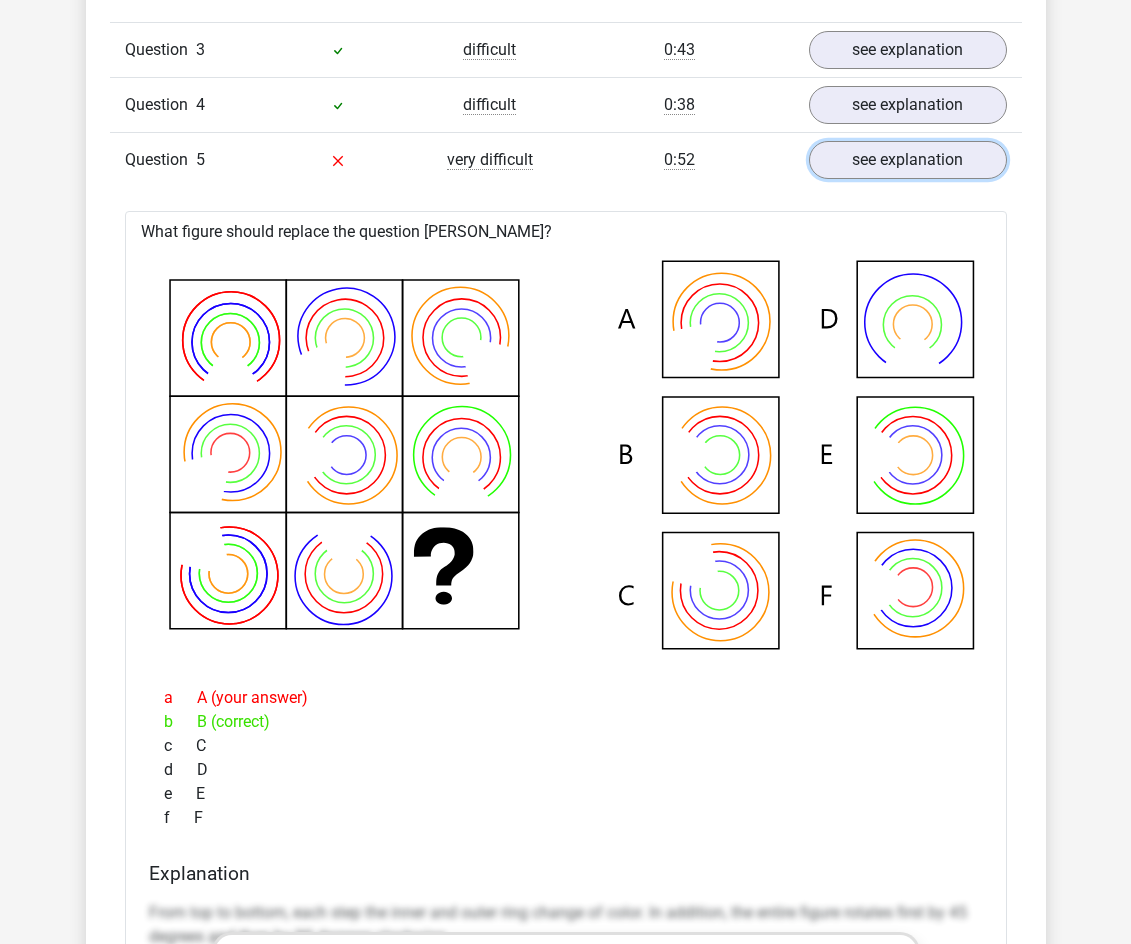 scroll, scrollTop: 4344, scrollLeft: 0, axis: vertical 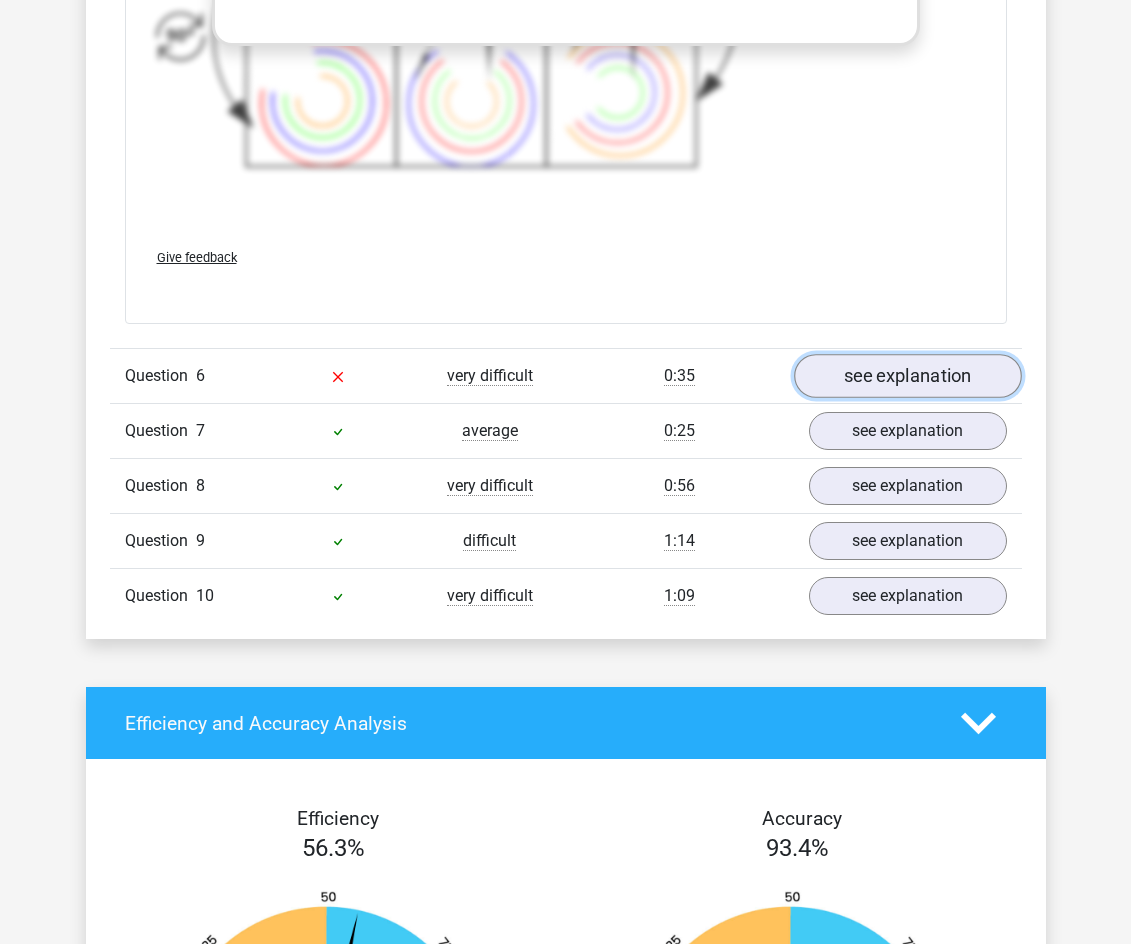 click on "see explanation" at bounding box center [908, 376] 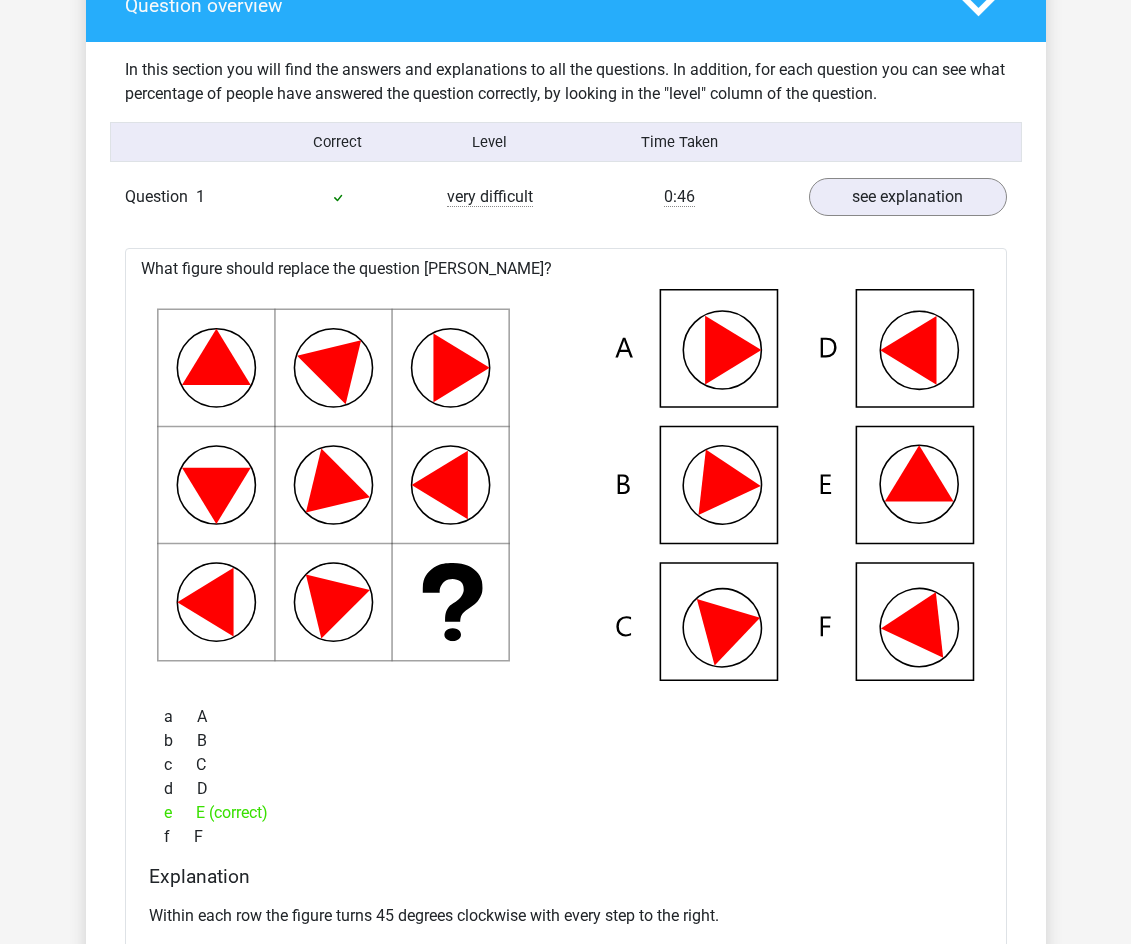 scroll, scrollTop: 1060, scrollLeft: 0, axis: vertical 